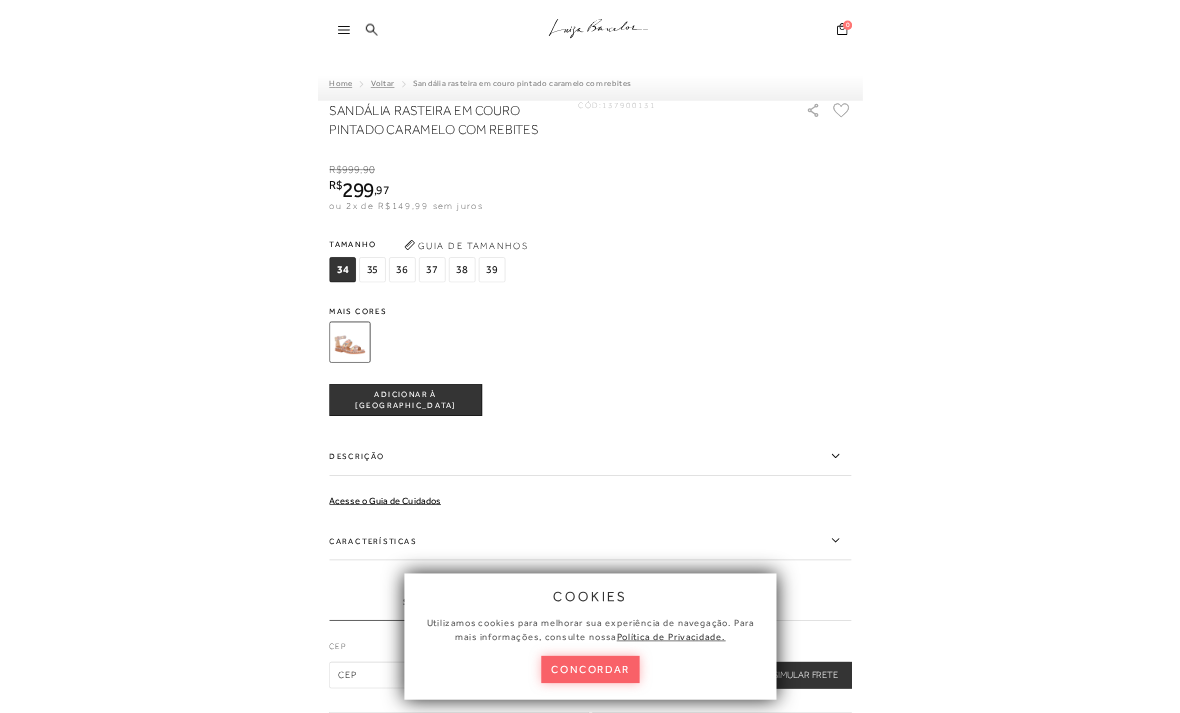 scroll, scrollTop: 0, scrollLeft: 0, axis: both 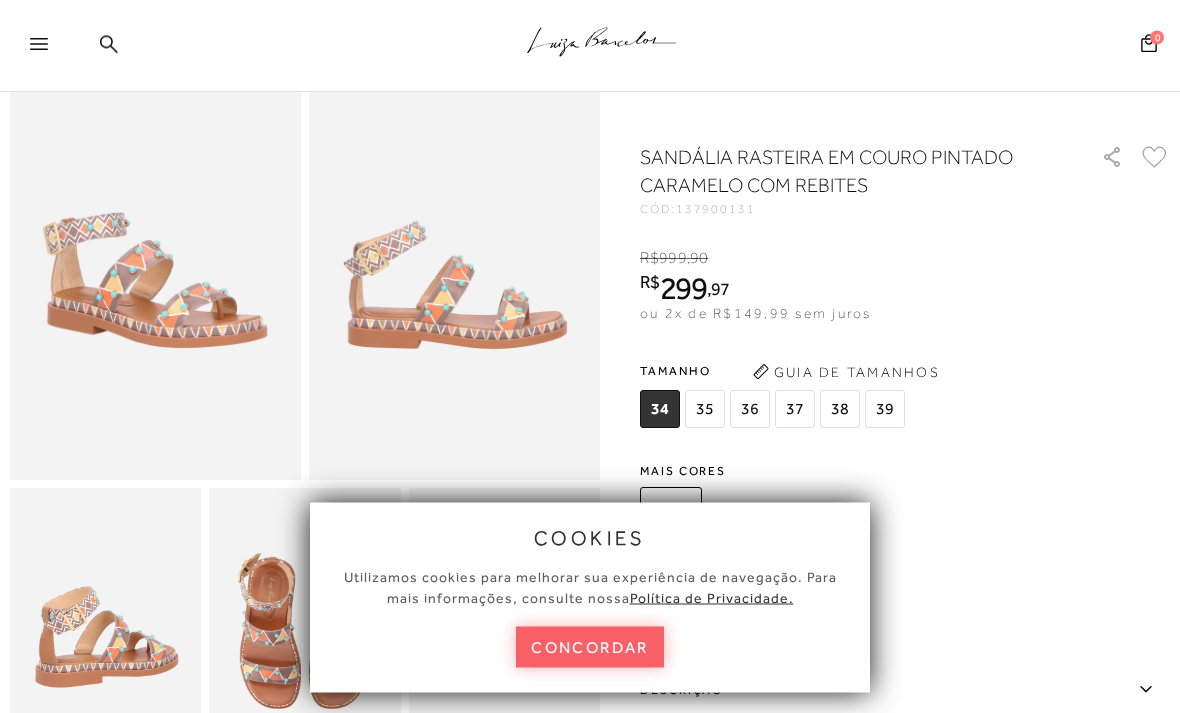 click on "concordar" at bounding box center [590, 647] 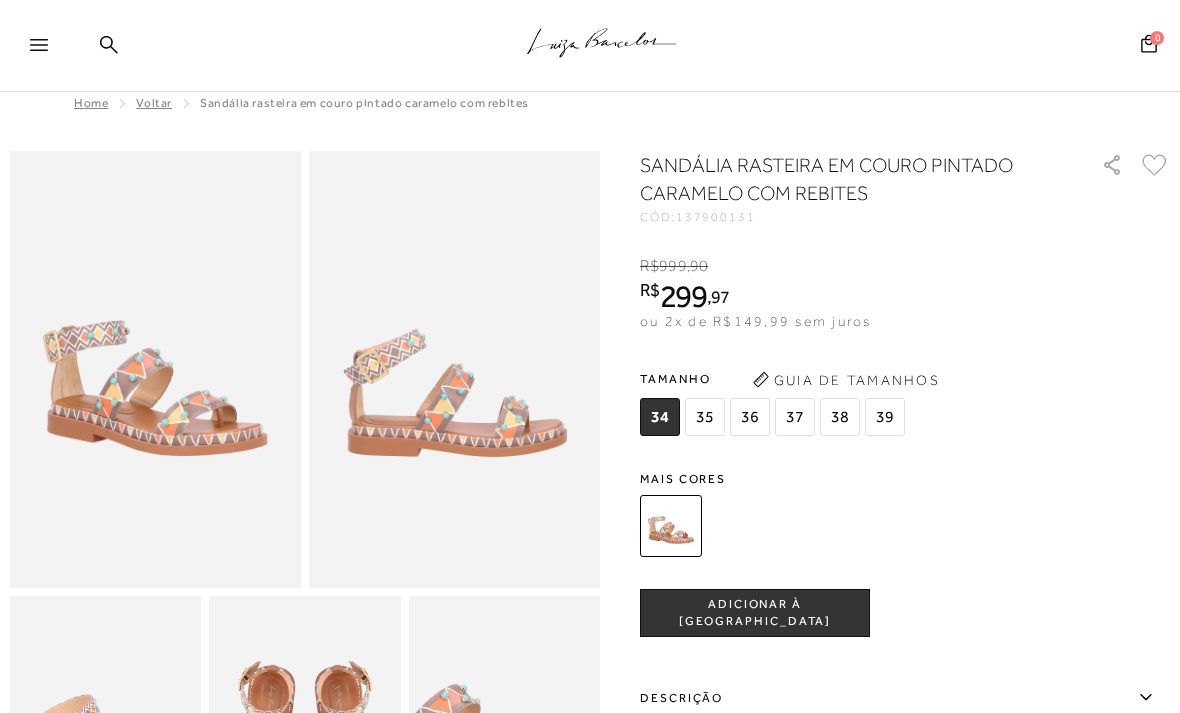 scroll, scrollTop: 0, scrollLeft: 0, axis: both 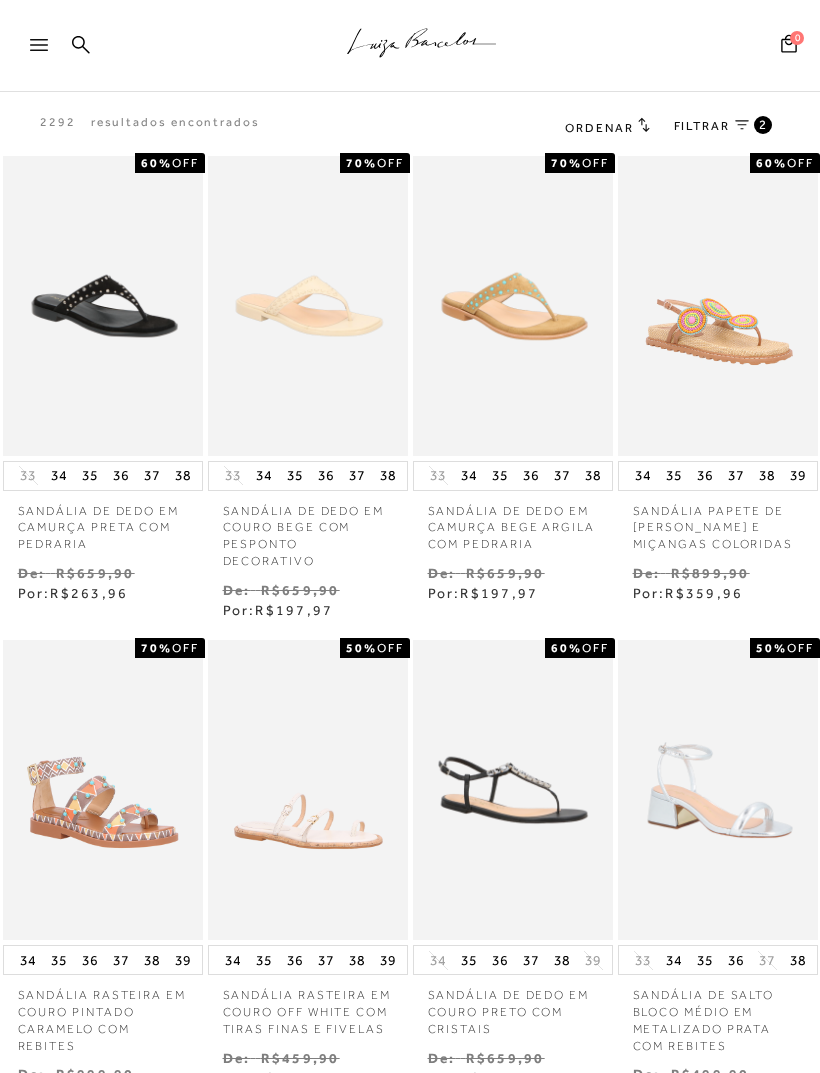 click on "FILTRAR" at bounding box center [702, 126] 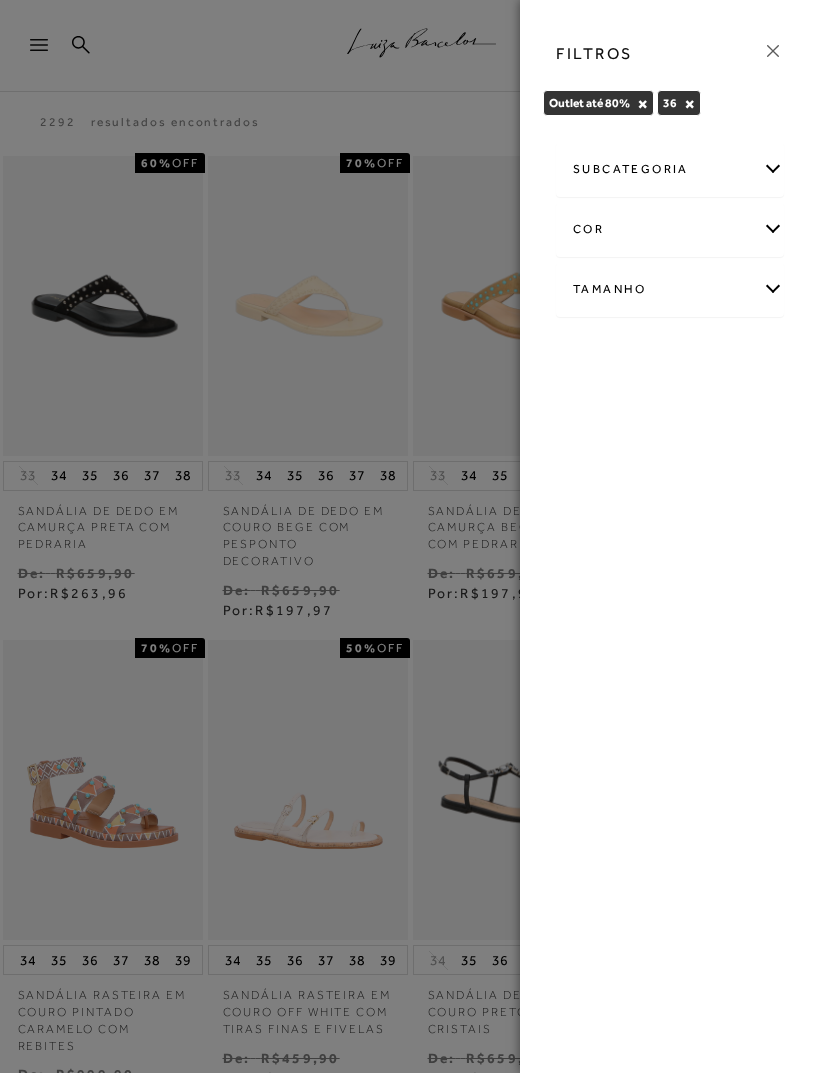click on "subcategoria" at bounding box center [670, 169] 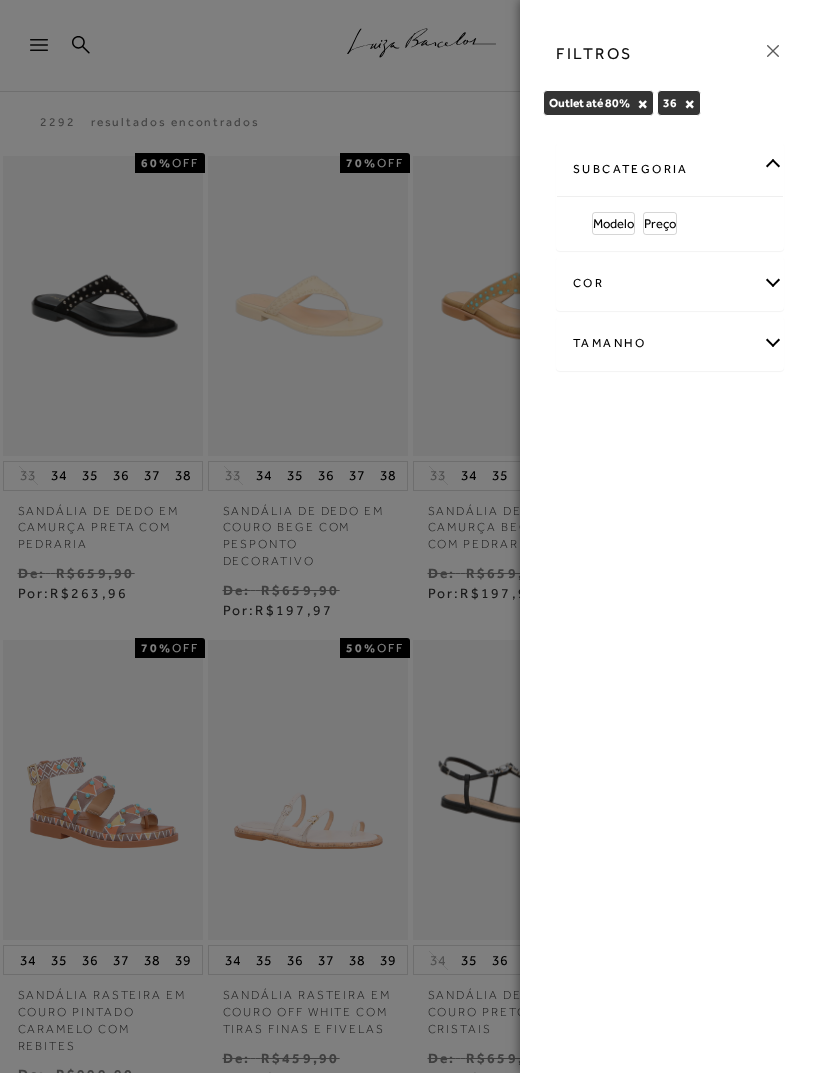 click on "Modelo" at bounding box center [613, 223] 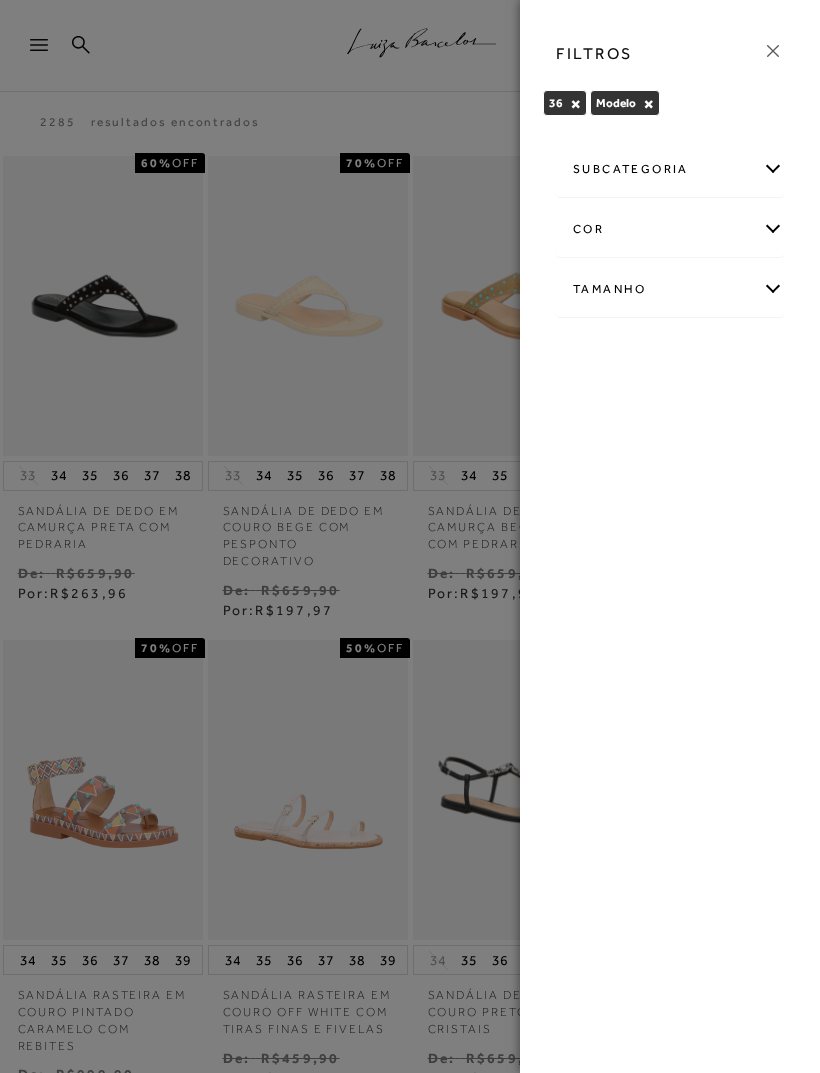 click on "subcategoria" at bounding box center (670, 169) 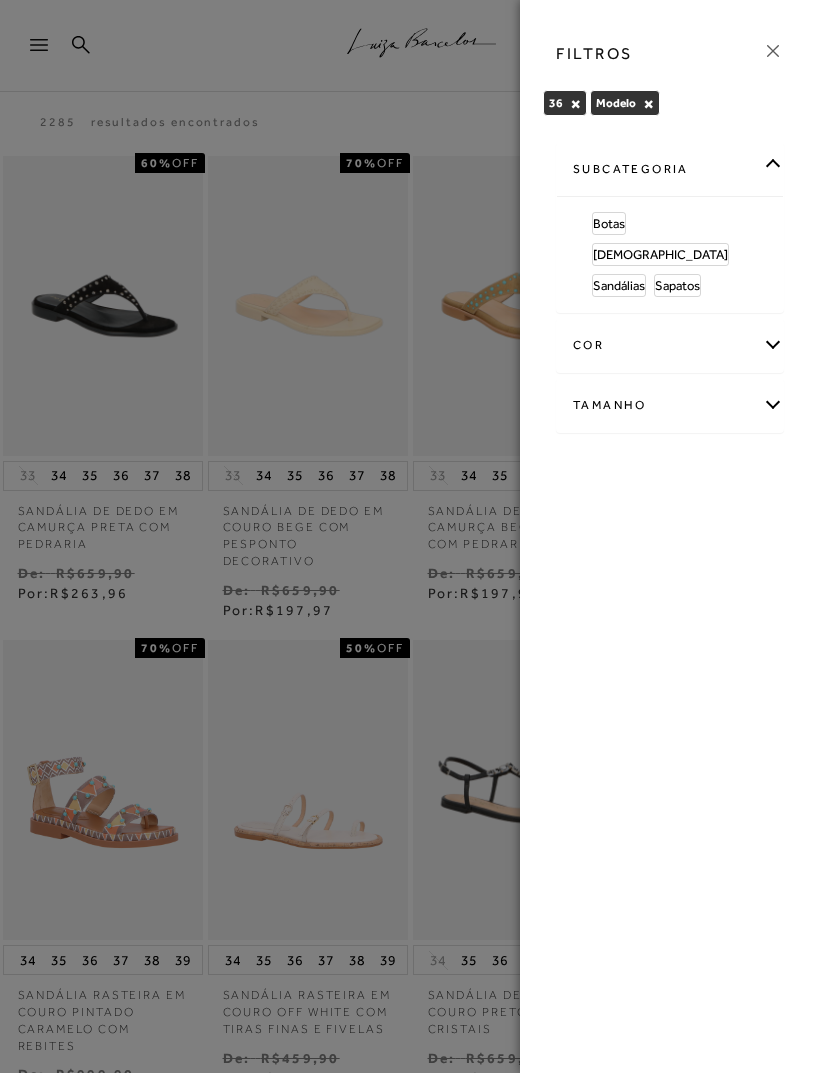 click on "Rasteiras" at bounding box center [660, 254] 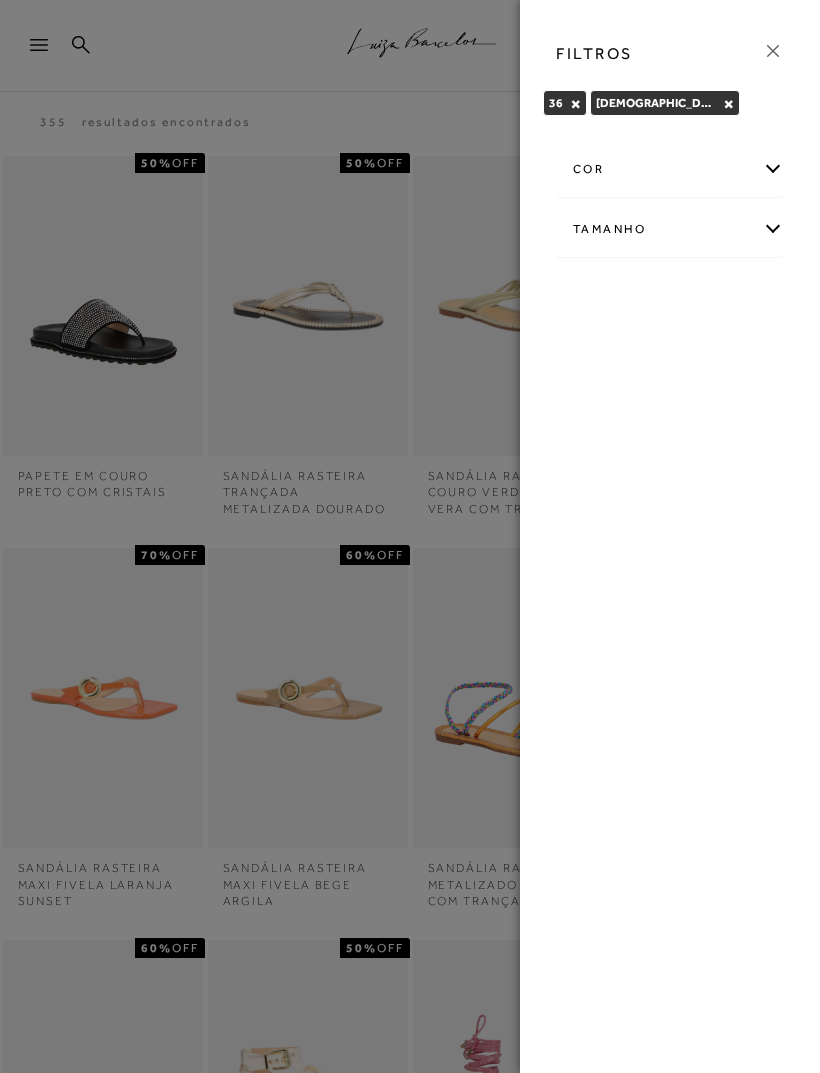 click on "Tamanho" at bounding box center [670, 229] 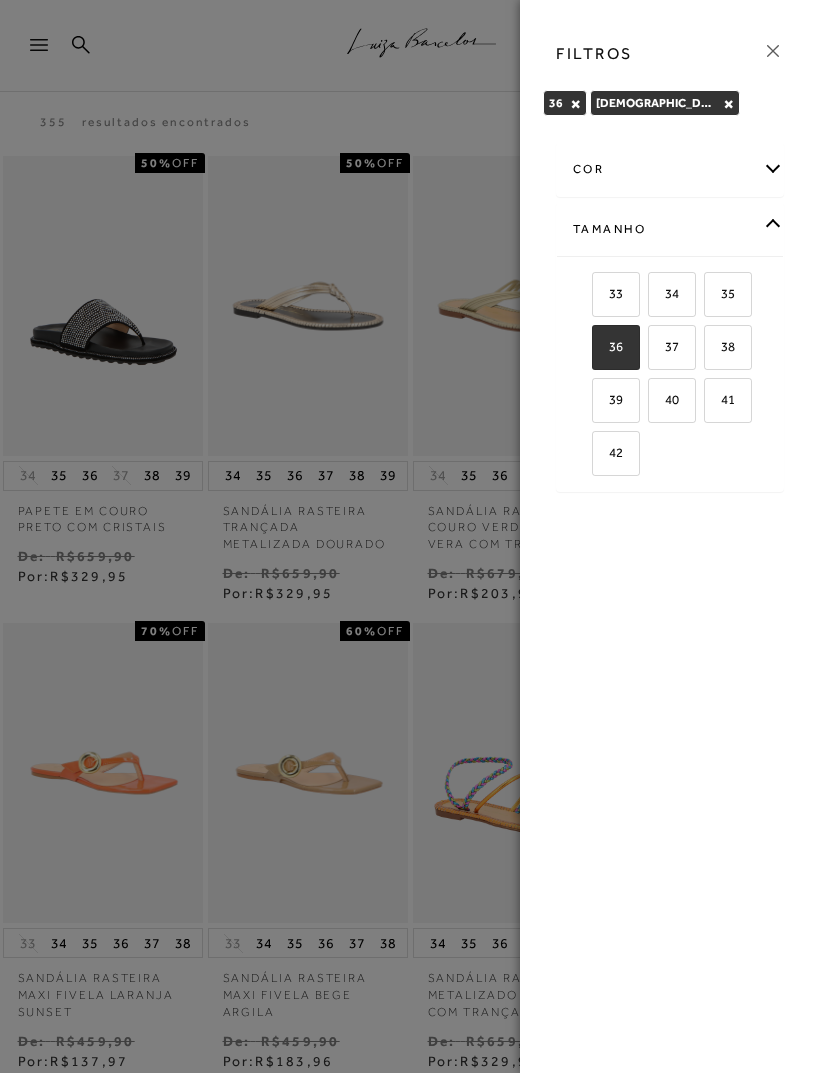 click at bounding box center [410, 536] 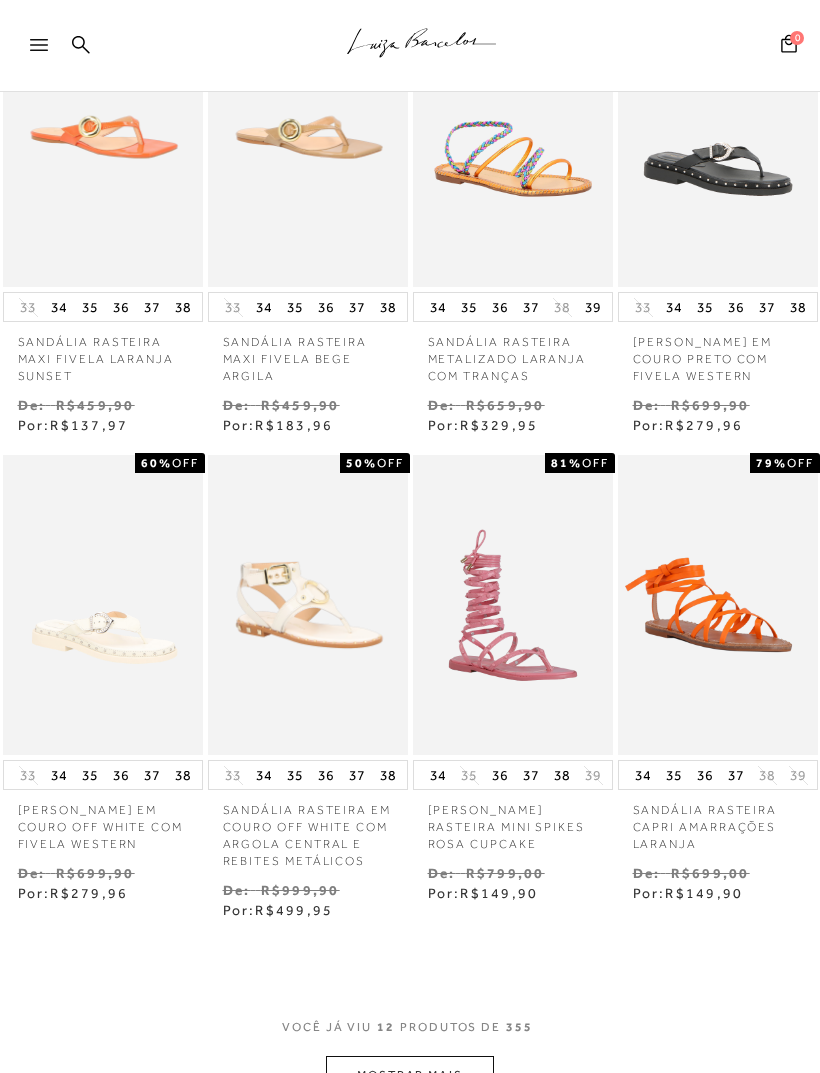 scroll, scrollTop: 640, scrollLeft: 0, axis: vertical 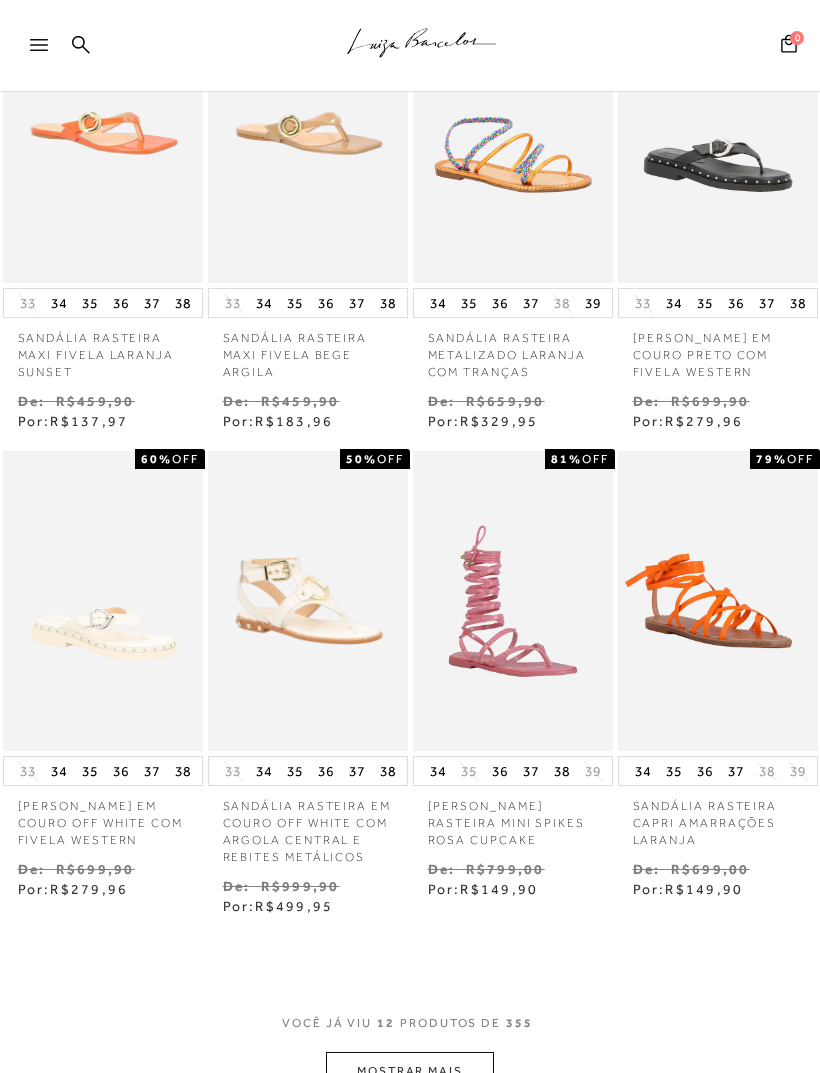 click on "MOSTRAR MAIS" at bounding box center [410, 1071] 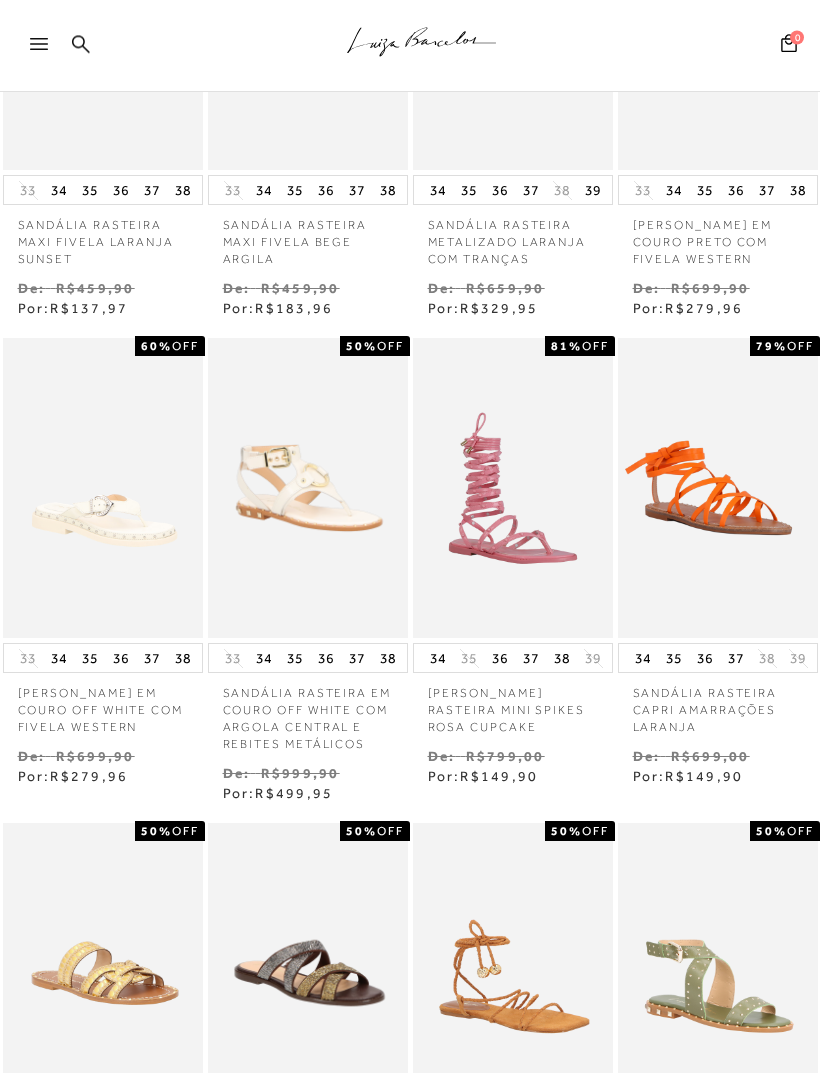 scroll, scrollTop: 756, scrollLeft: 0, axis: vertical 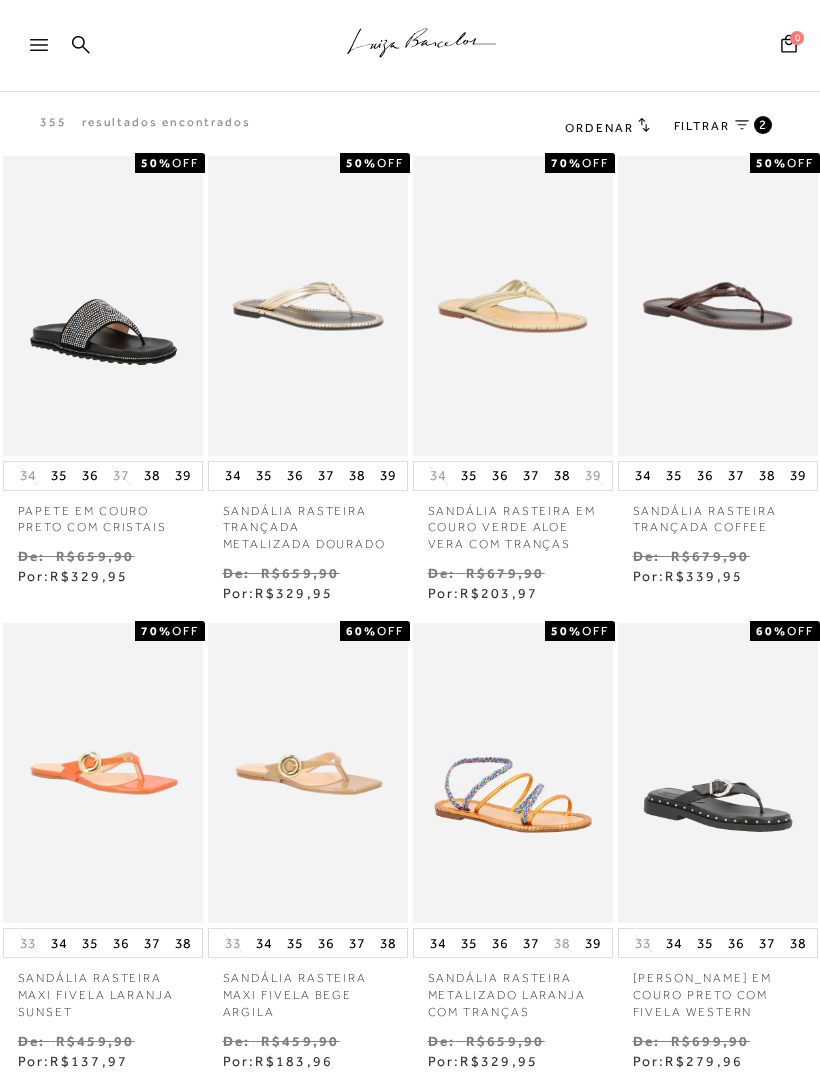 click on "FILTRAR
2" at bounding box center [723, 127] 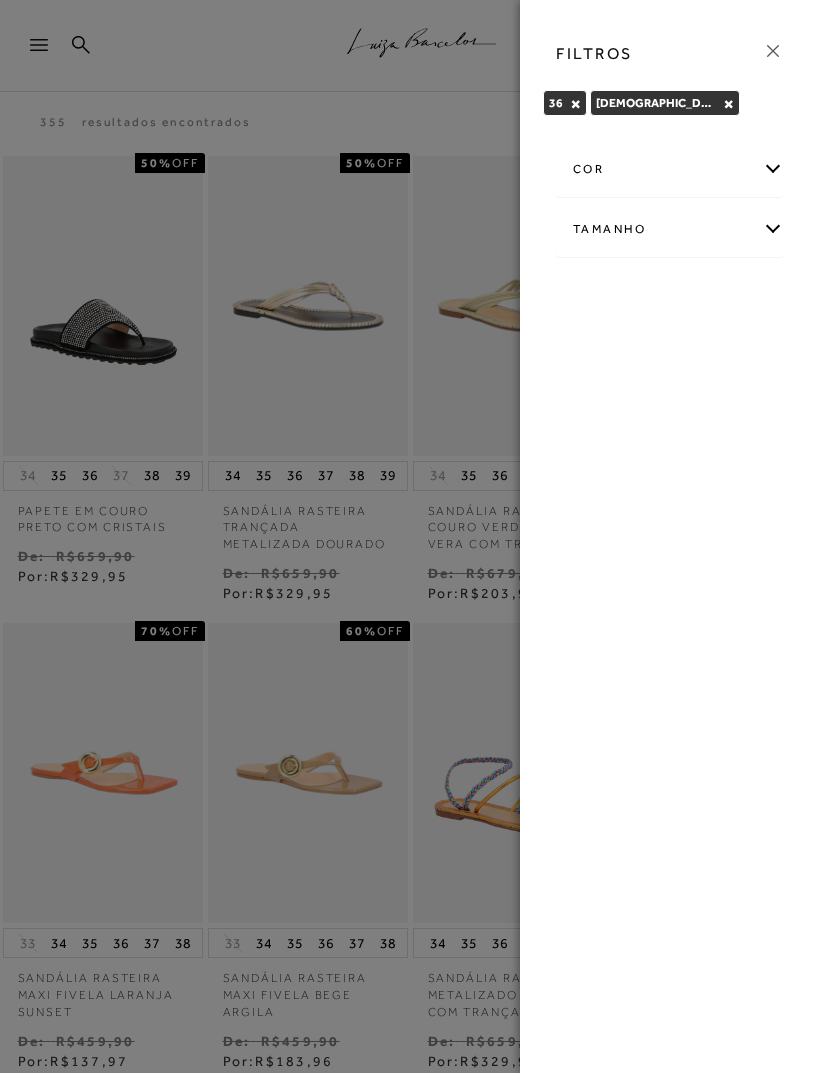 click on "Tamanho" at bounding box center (670, 229) 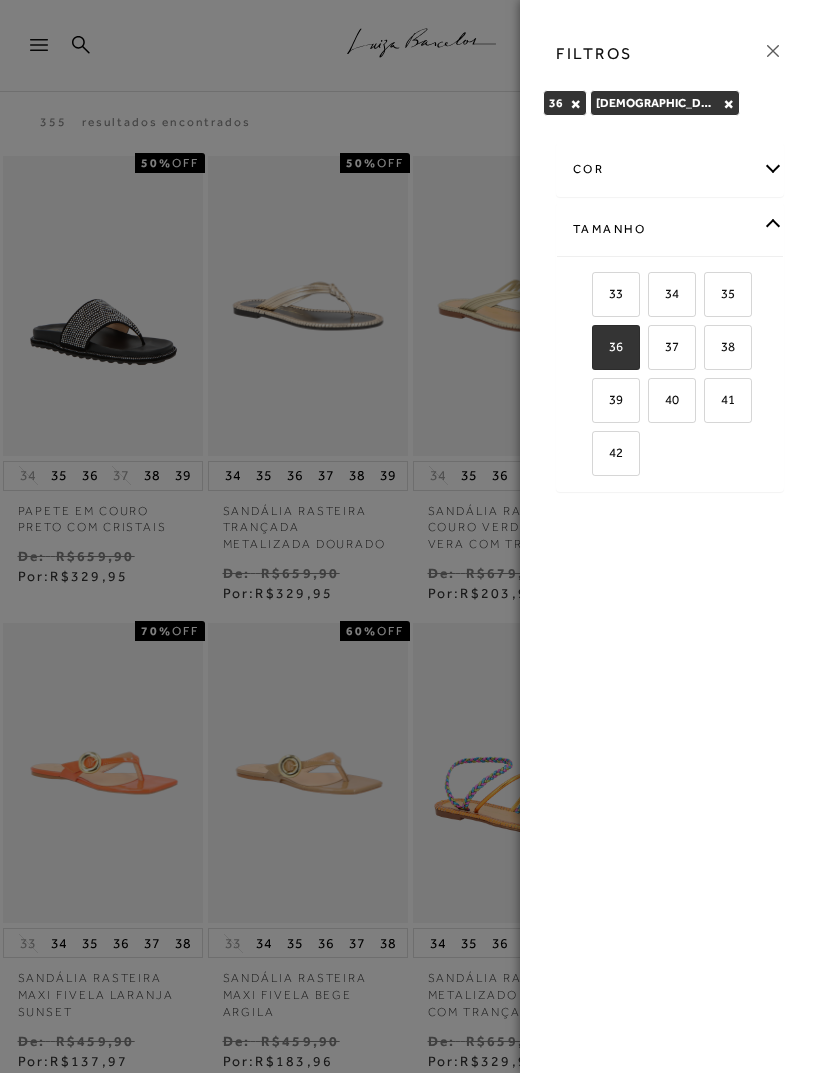 click on "36" at bounding box center [616, 347] 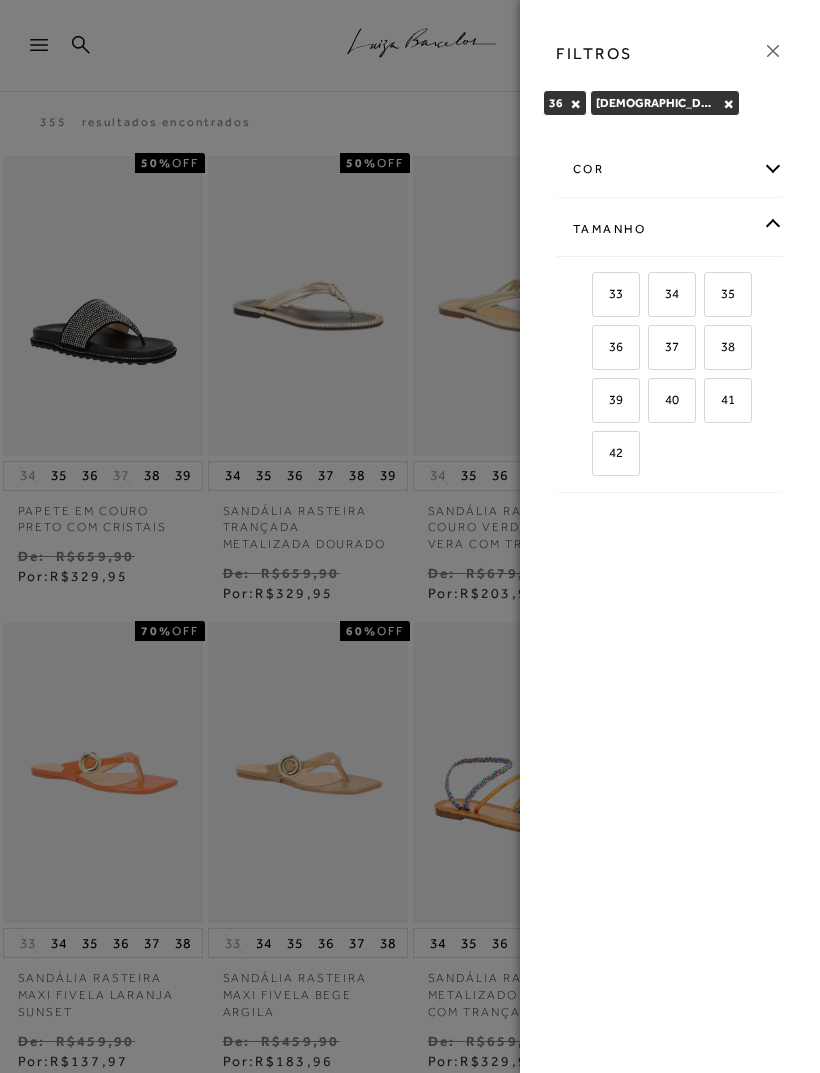 checkbox on "false" 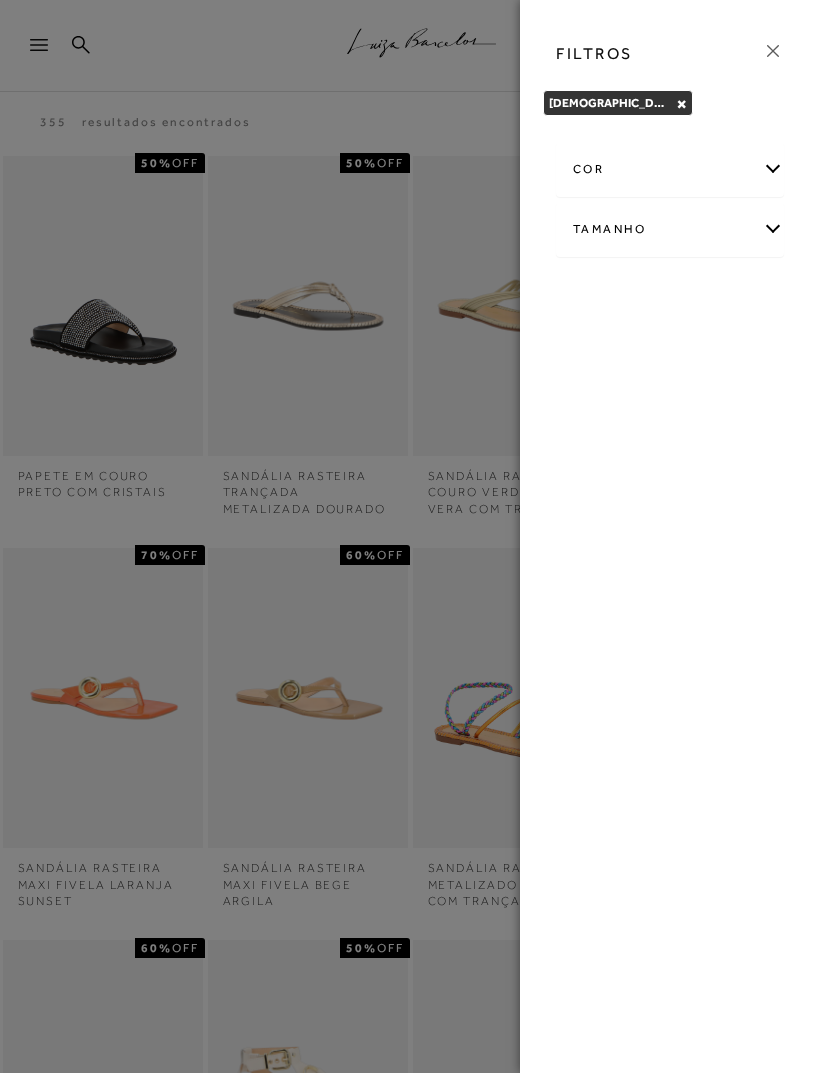 click on "FILTROS
Rasteiras
×
Limpar todos os refinamentos
cor
AMARELO ANIMAL PRINT AZUL" at bounding box center (670, 536) 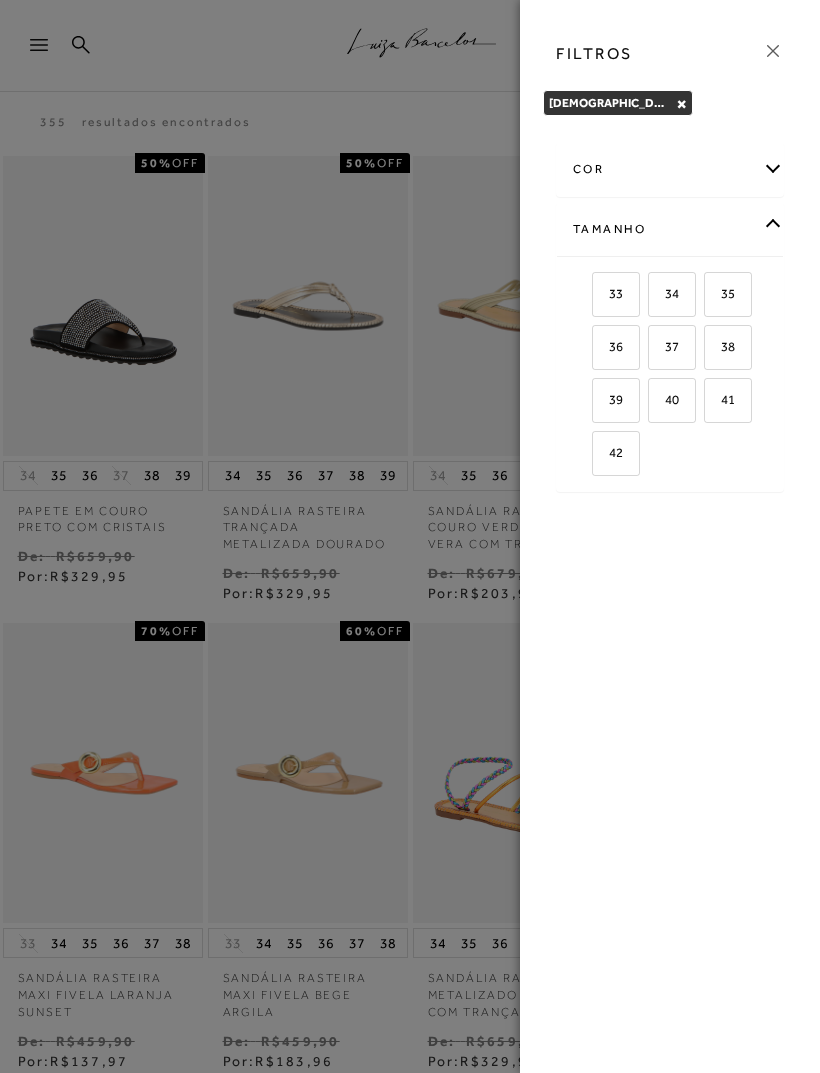 click on "36" at bounding box center (616, 347) 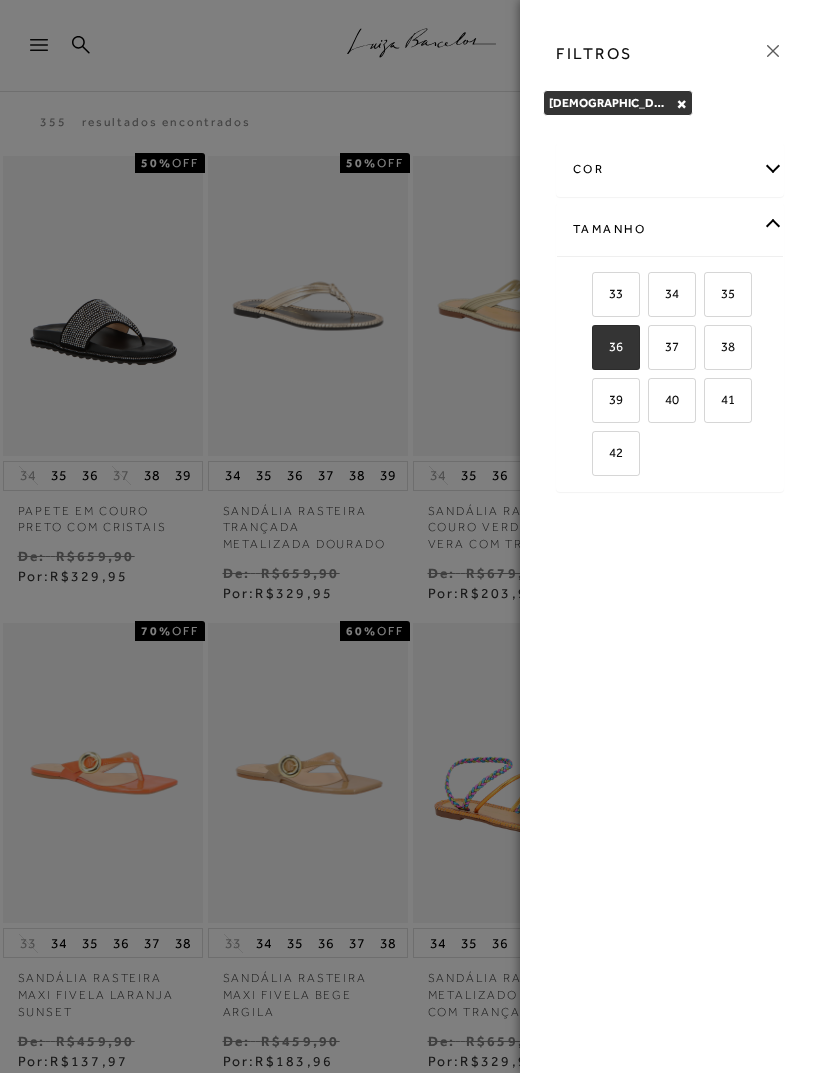 checkbox on "true" 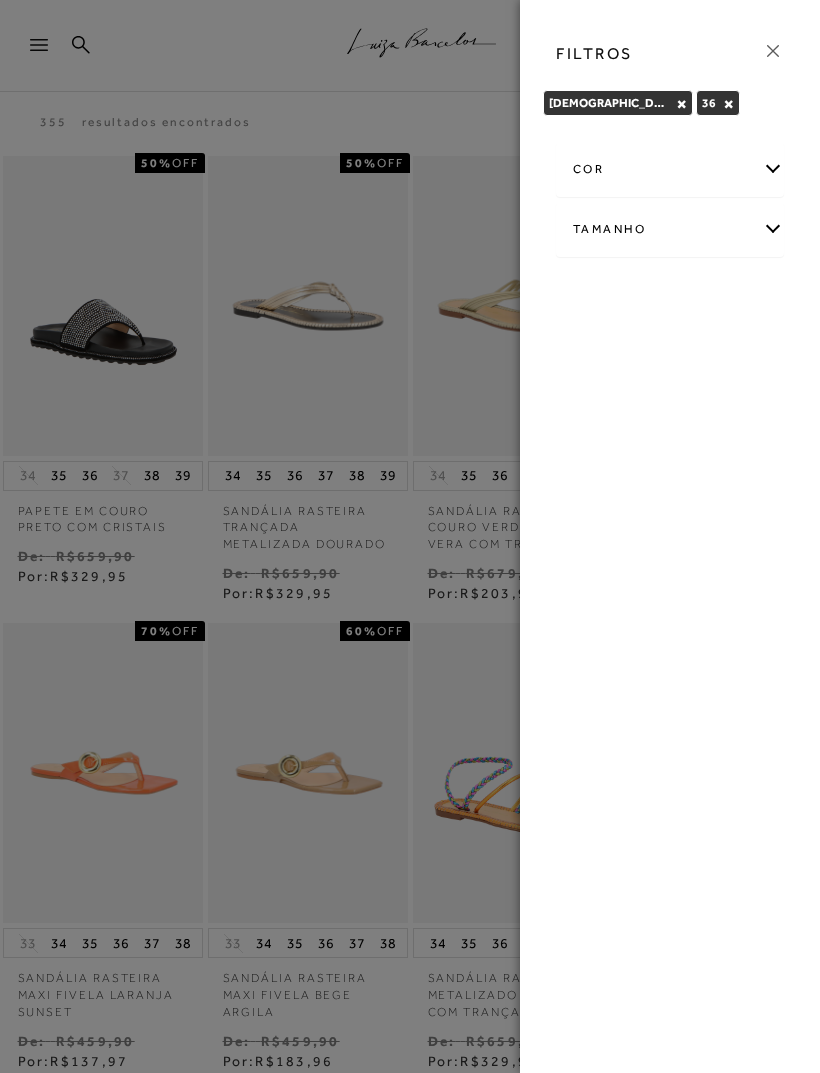 click 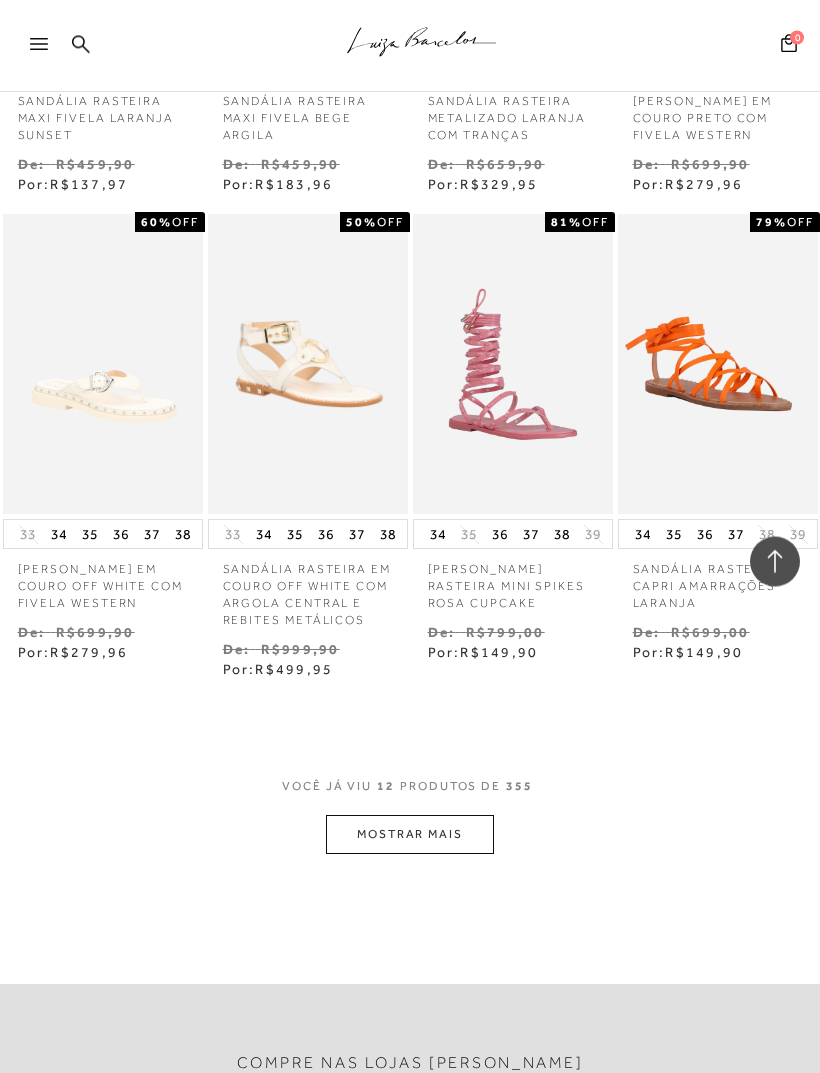 scroll, scrollTop: 877, scrollLeft: 0, axis: vertical 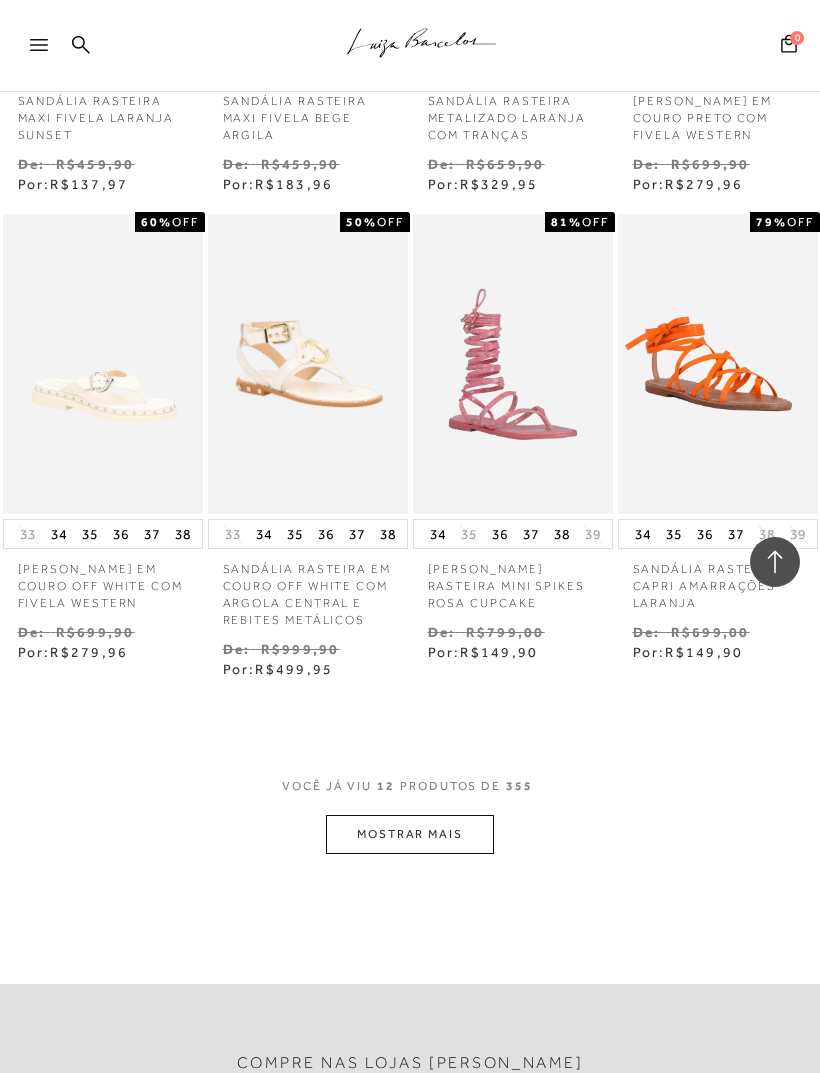 click on "MOSTRAR MAIS" at bounding box center [410, 834] 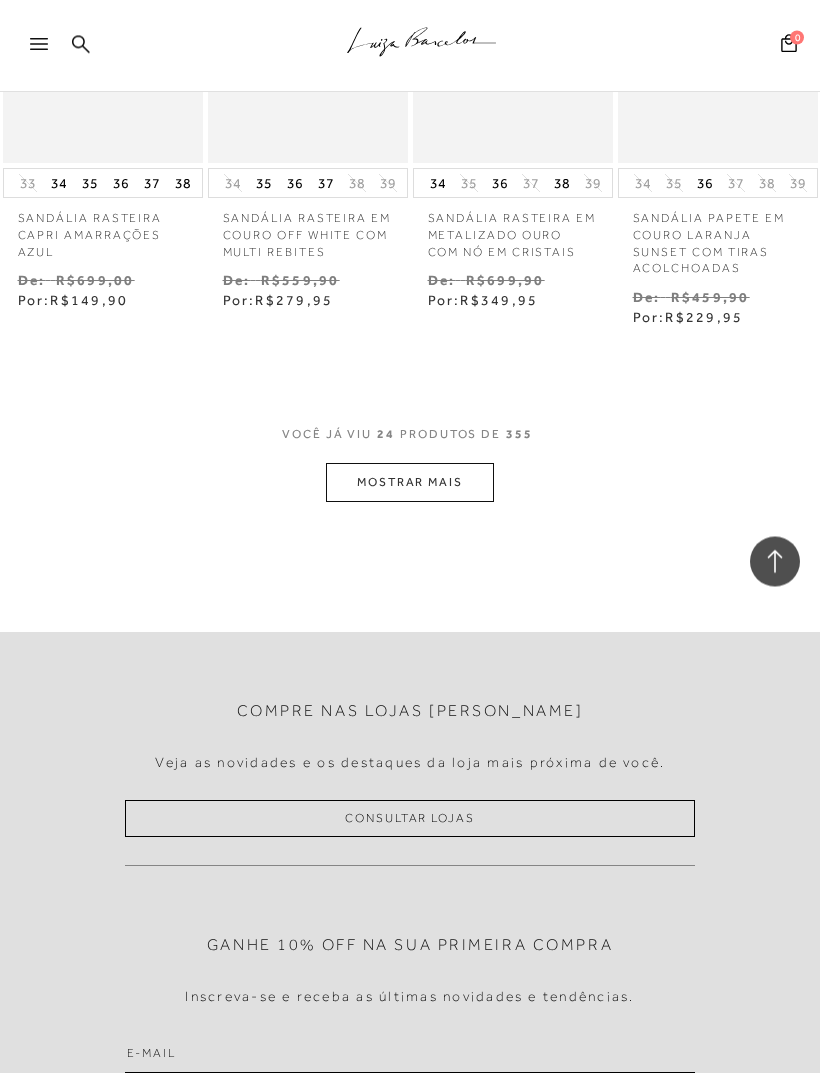 scroll, scrollTop: 2665, scrollLeft: 0, axis: vertical 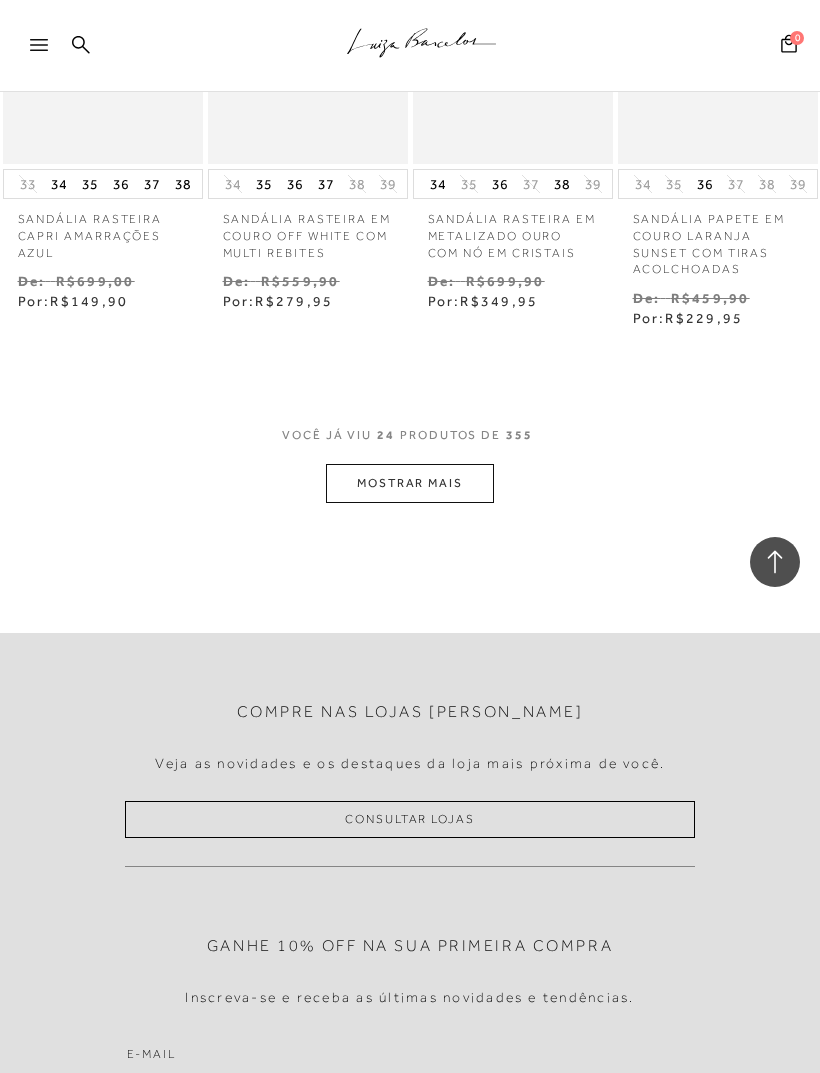 click on "MOSTRAR MAIS" at bounding box center (410, 483) 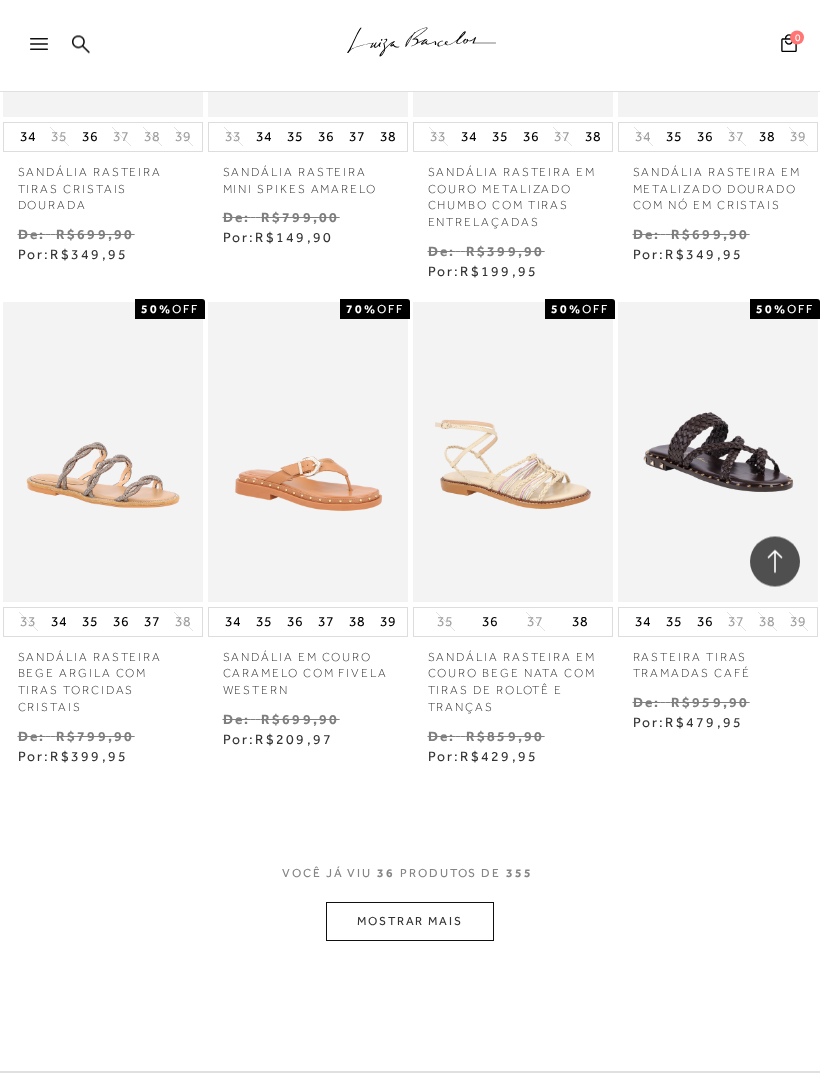 click on "MOSTRAR MAIS" at bounding box center [410, 922] 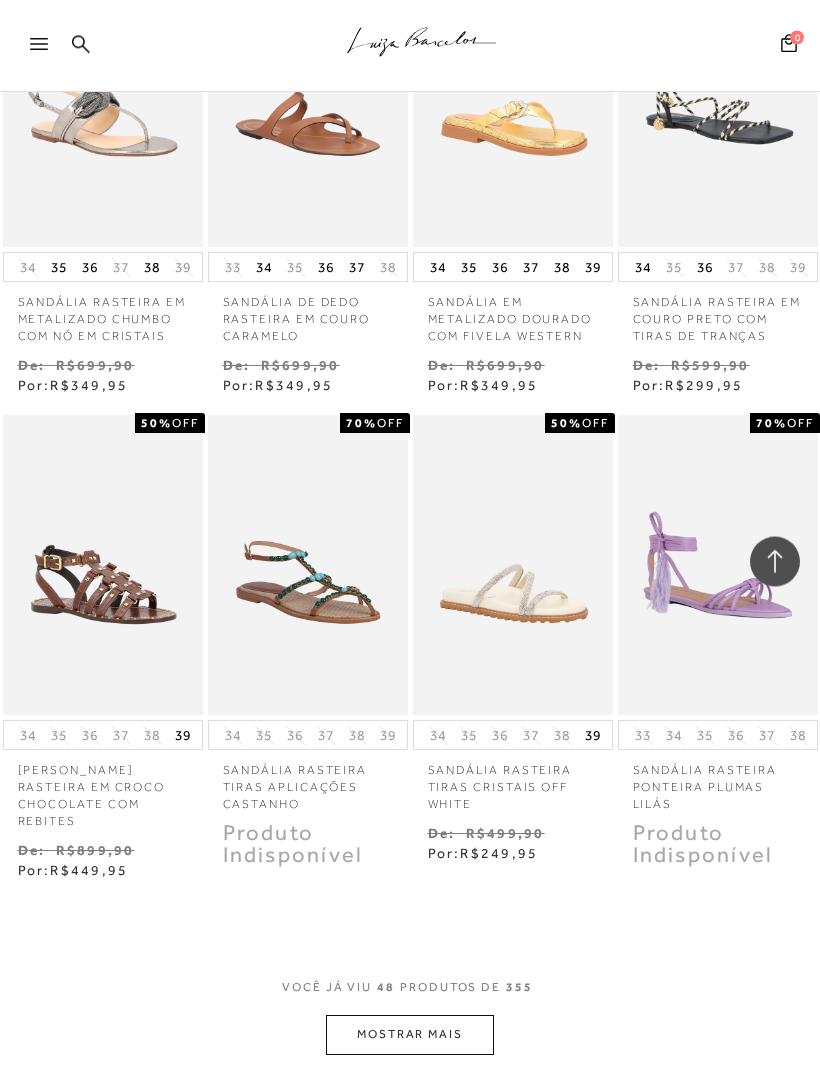 scroll, scrollTop: 4972, scrollLeft: 0, axis: vertical 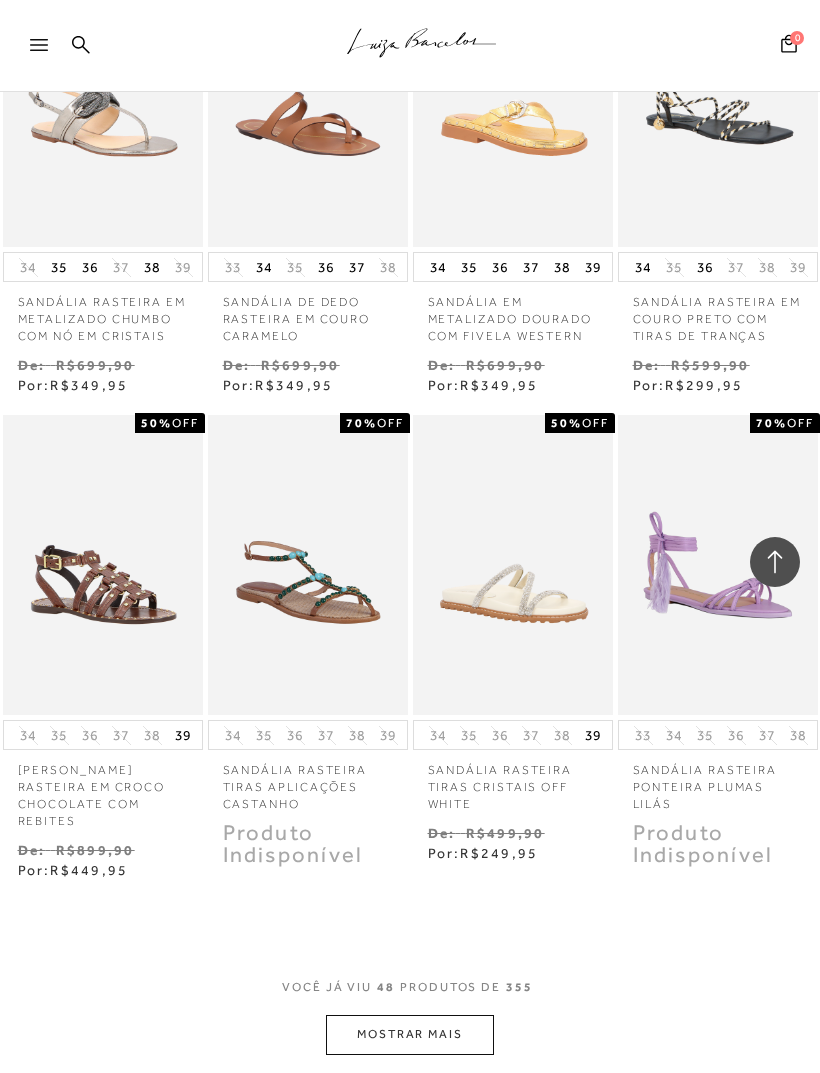 click on "MOSTRAR MAIS" at bounding box center [410, 1034] 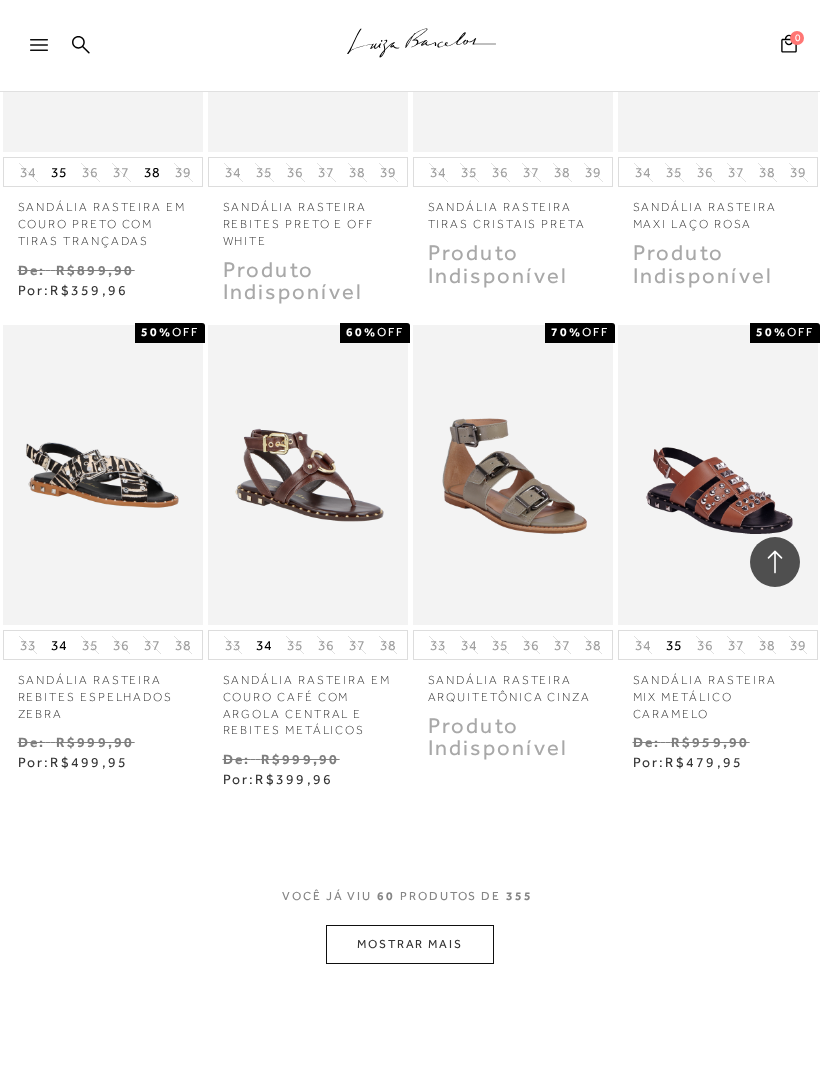 scroll, scrollTop: 6646, scrollLeft: 0, axis: vertical 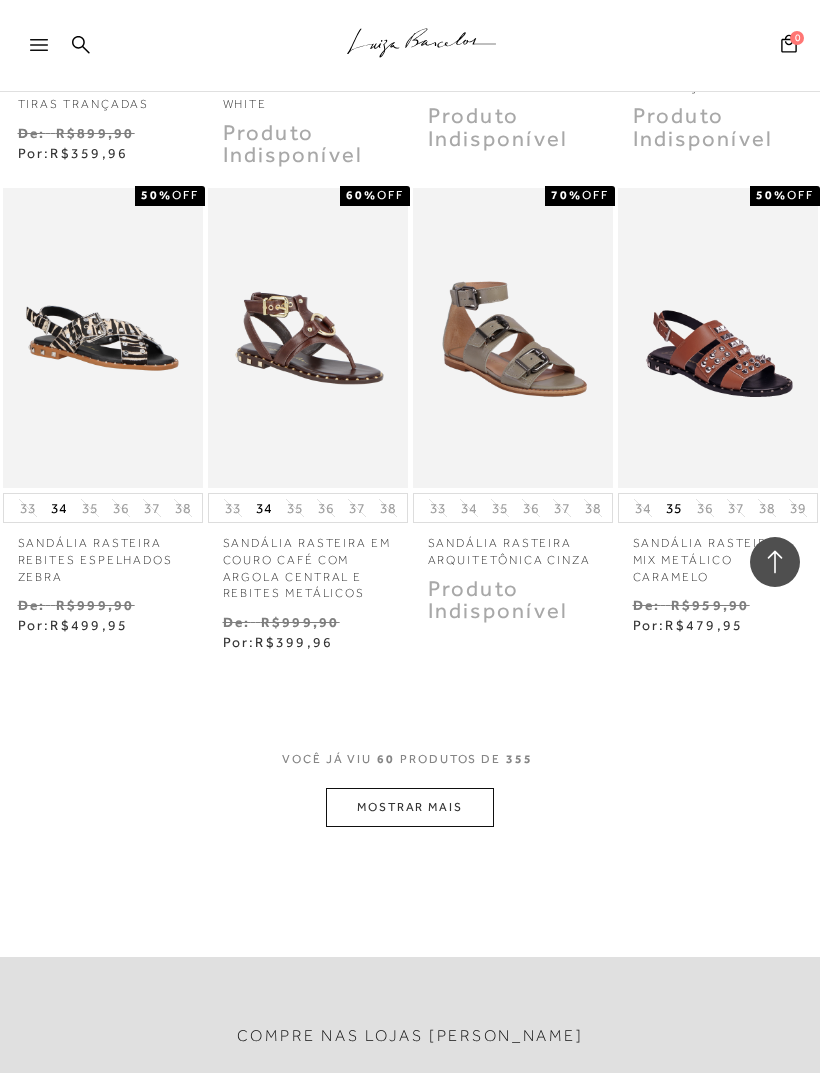 click on "MOSTRAR MAIS" at bounding box center (410, 807) 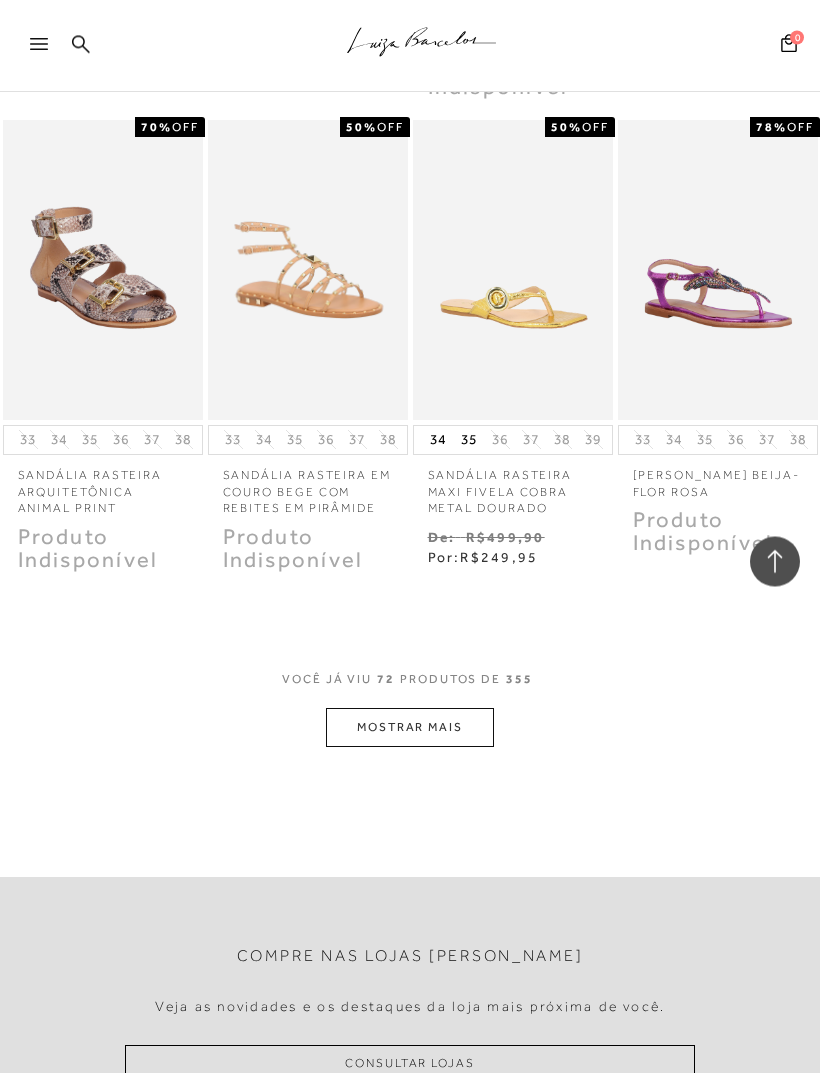 scroll, scrollTop: 8161, scrollLeft: 0, axis: vertical 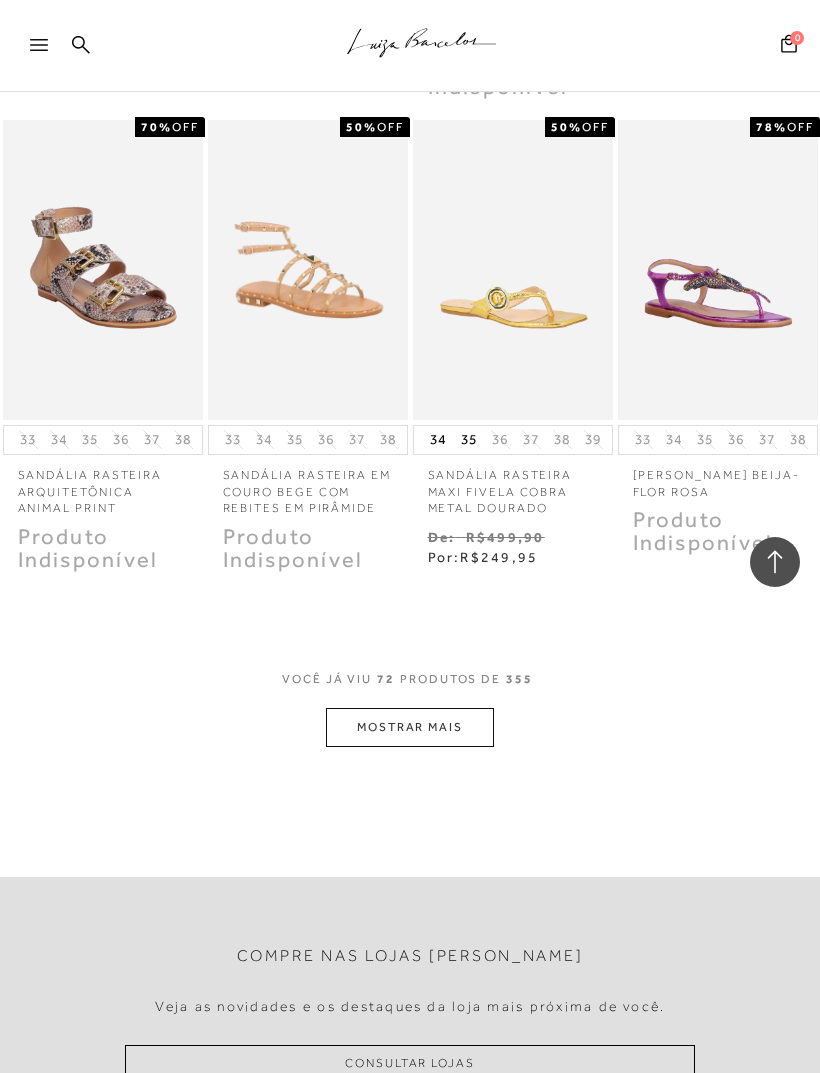 click on "MOSTRAR MAIS" at bounding box center [410, 727] 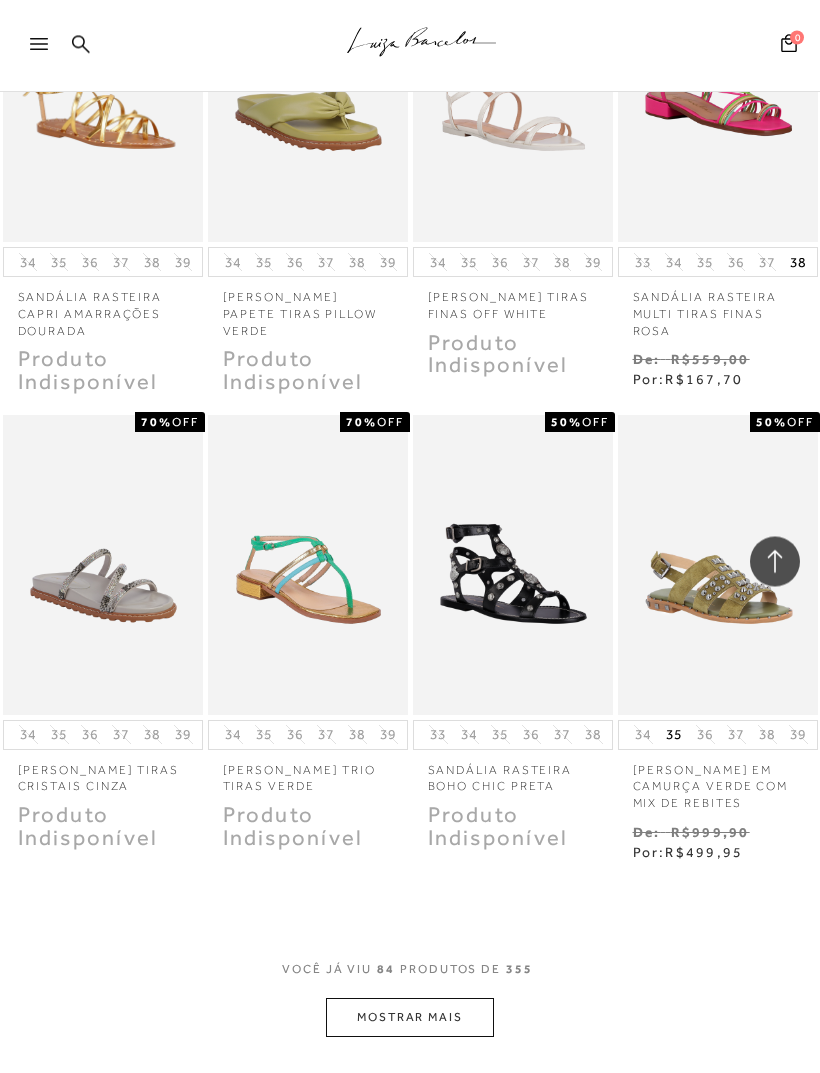 scroll, scrollTop: 9307, scrollLeft: 0, axis: vertical 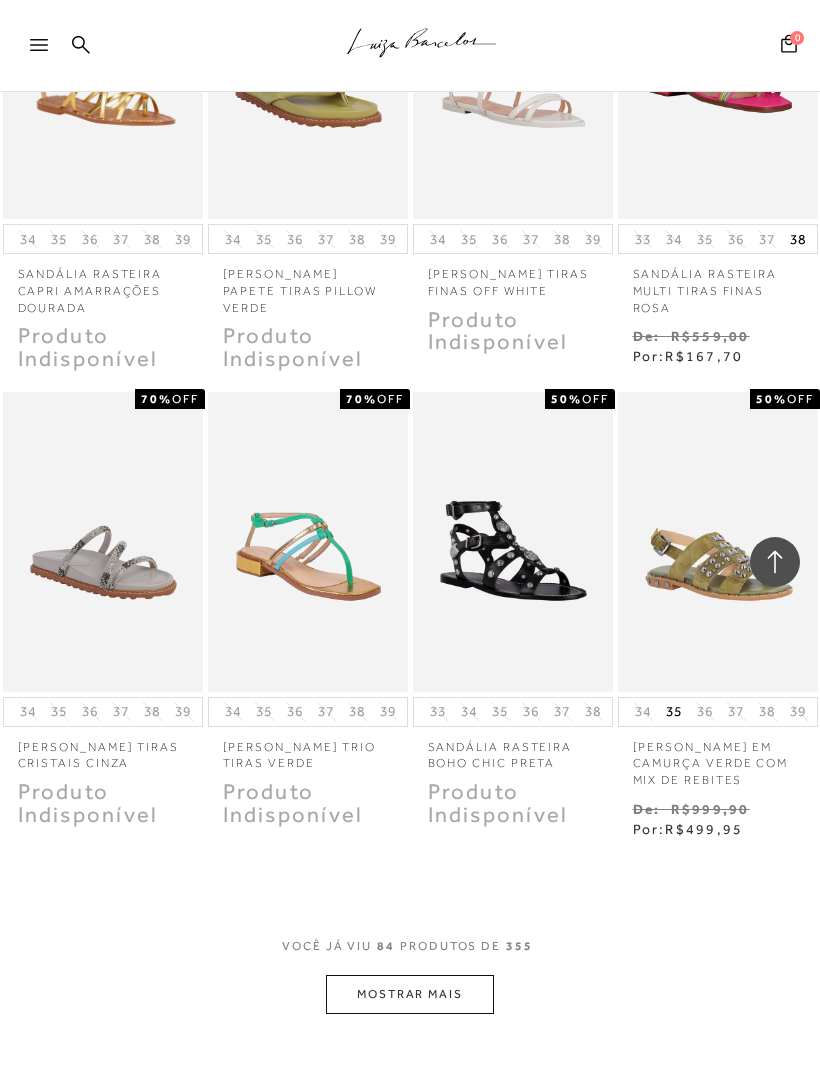 click on "MOSTRAR MAIS" at bounding box center (410, 994) 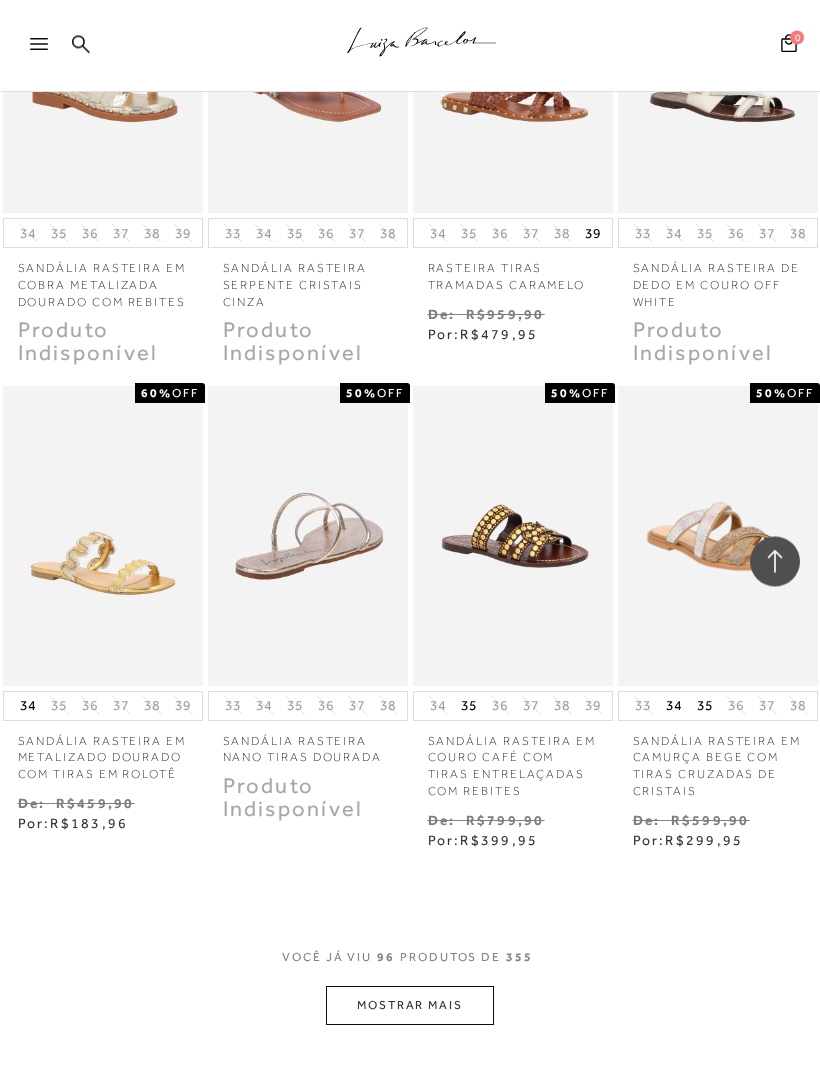 scroll, scrollTop: 10726, scrollLeft: 0, axis: vertical 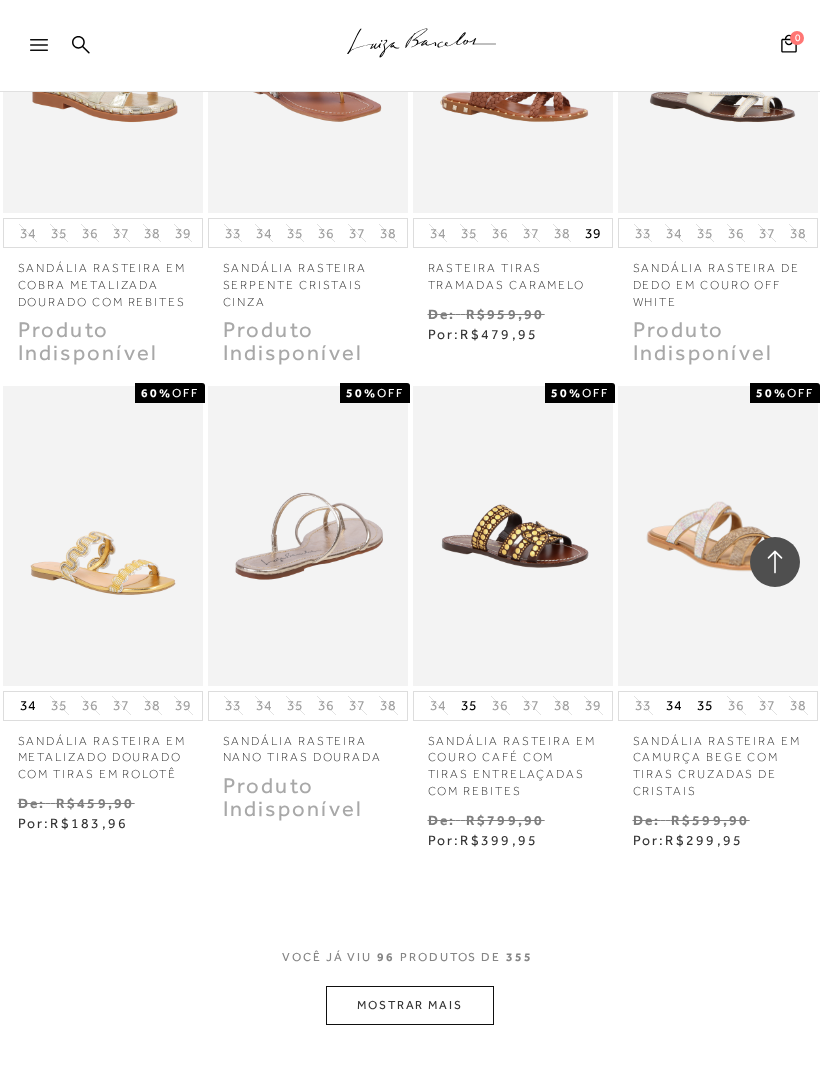 click on "MOSTRAR MAIS" at bounding box center [410, 1005] 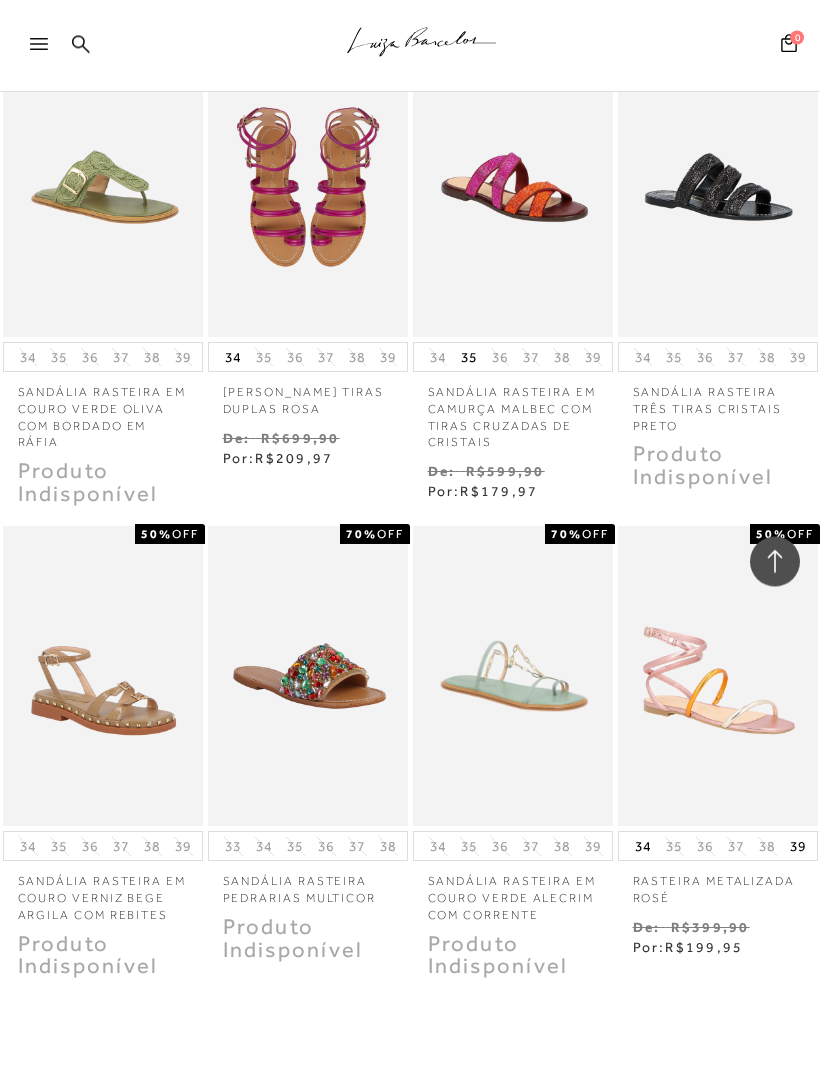scroll, scrollTop: 12079, scrollLeft: 0, axis: vertical 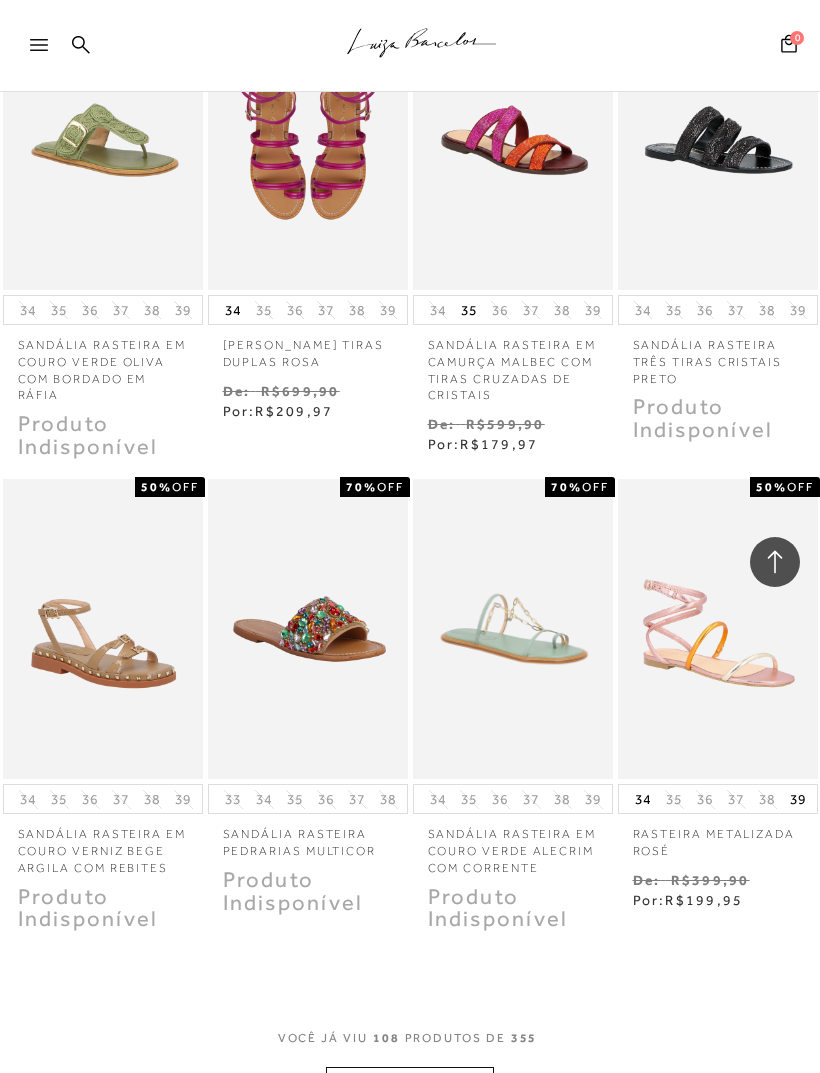 click on "MOSTRAR MAIS" at bounding box center (410, 1086) 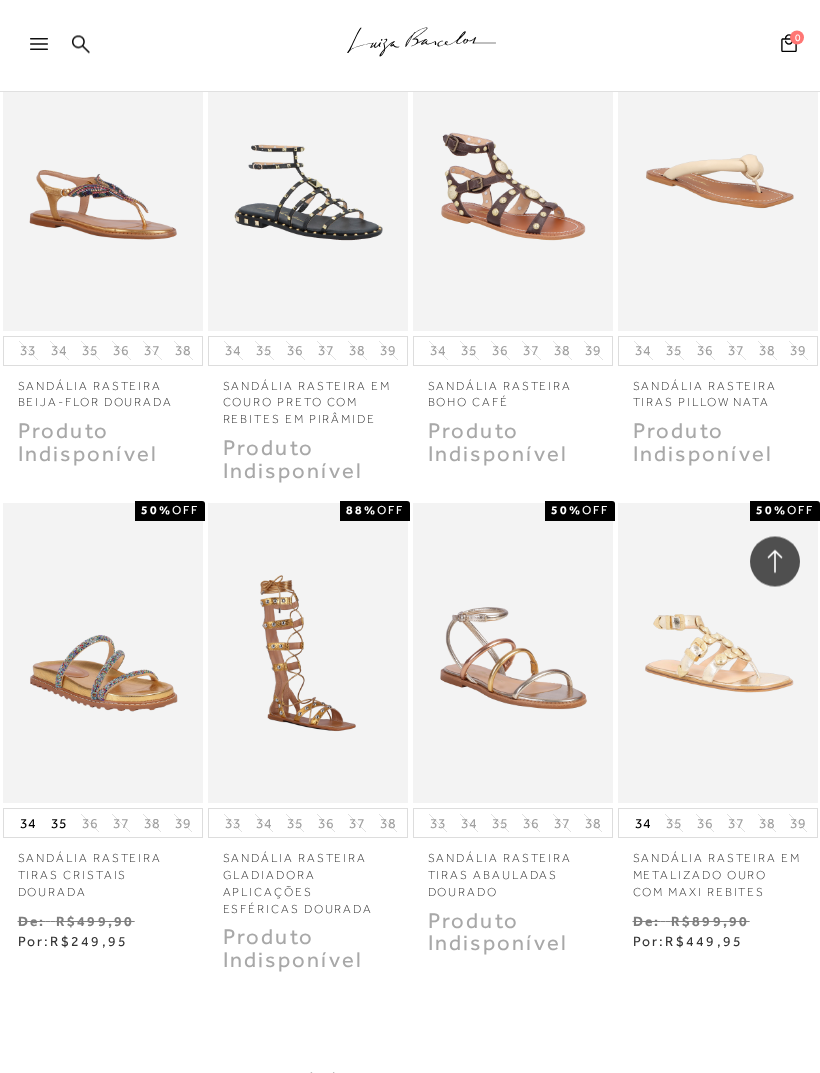 scroll, scrollTop: 13584, scrollLeft: 0, axis: vertical 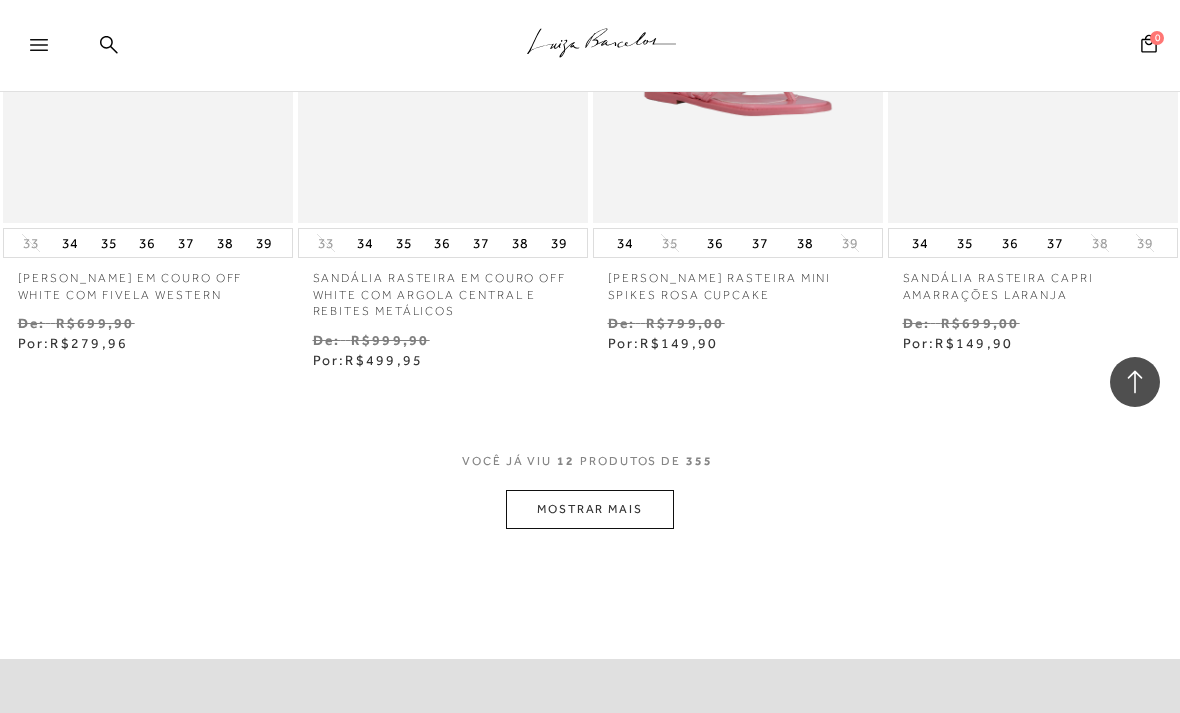 click on "MOSTRAR MAIS" at bounding box center [590, 509] 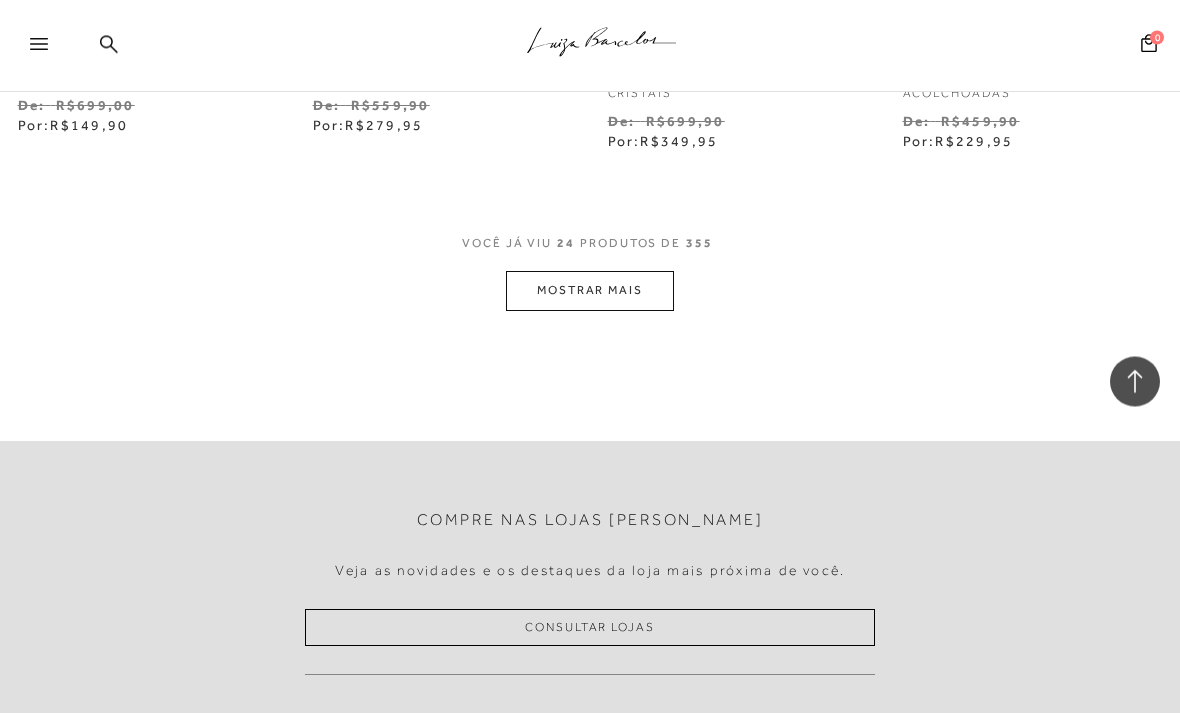 scroll, scrollTop: 3571, scrollLeft: 0, axis: vertical 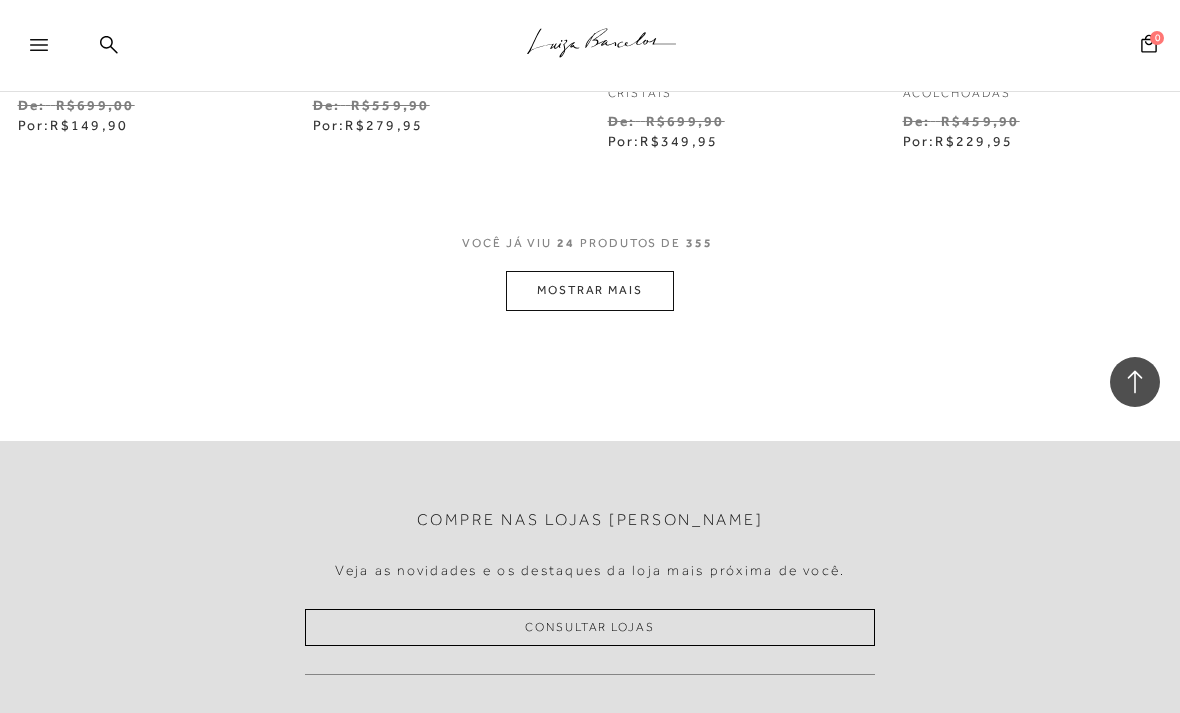 click on "MOSTRAR MAIS" at bounding box center [590, 290] 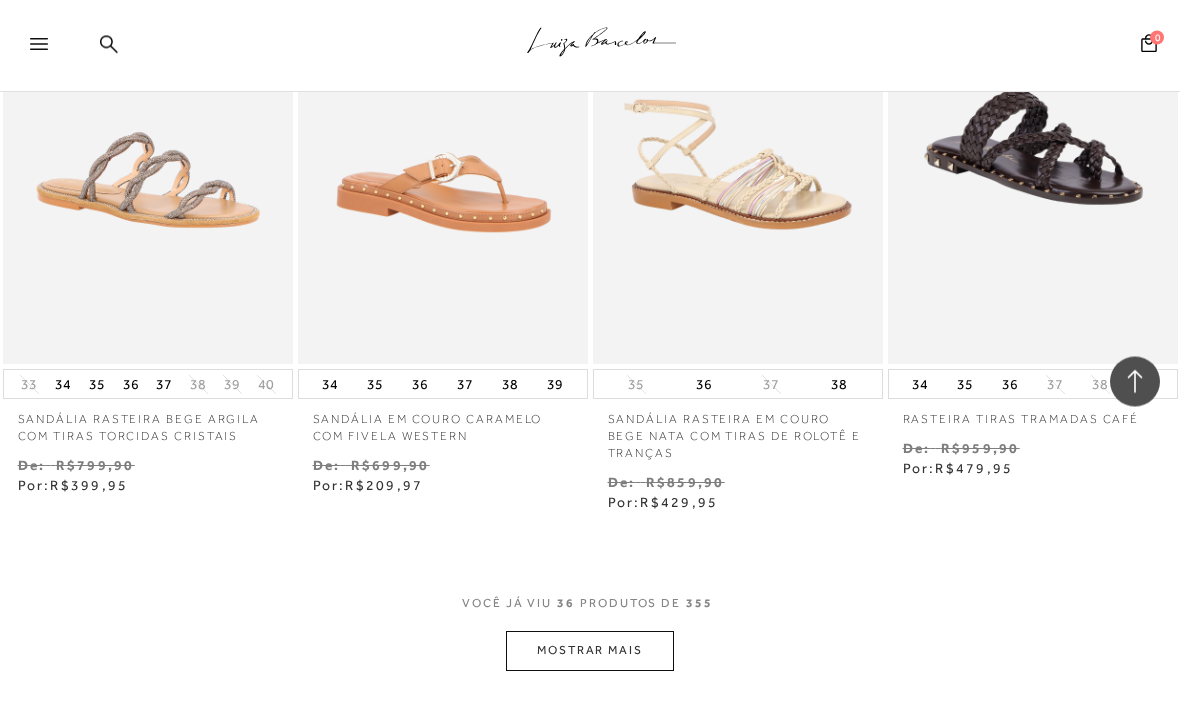 scroll, scrollTop: 5004, scrollLeft: 0, axis: vertical 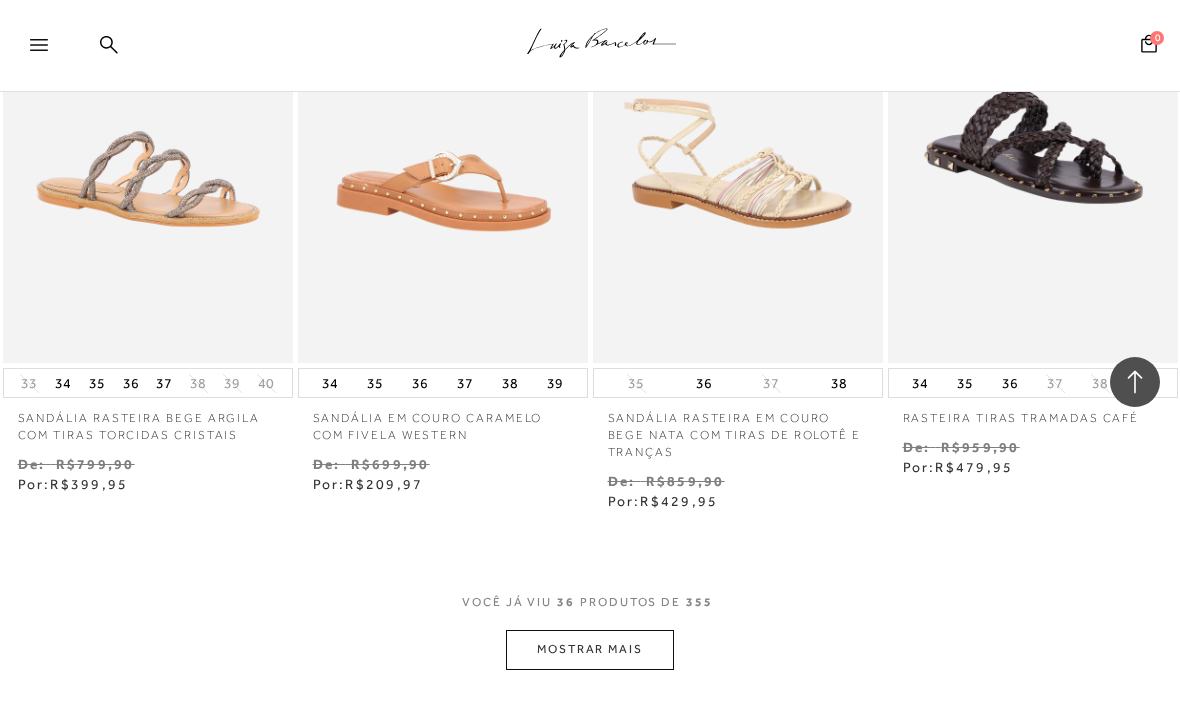 click on "MOSTRAR MAIS" at bounding box center [590, 649] 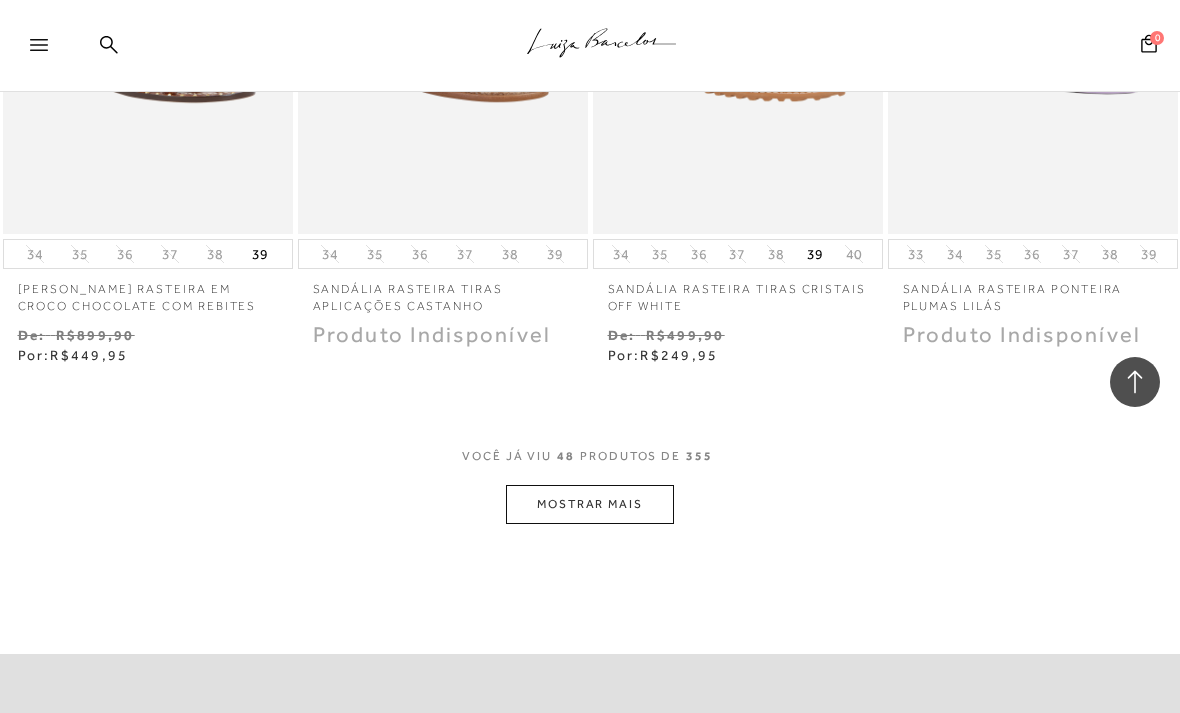 scroll, scrollTop: 6957, scrollLeft: 0, axis: vertical 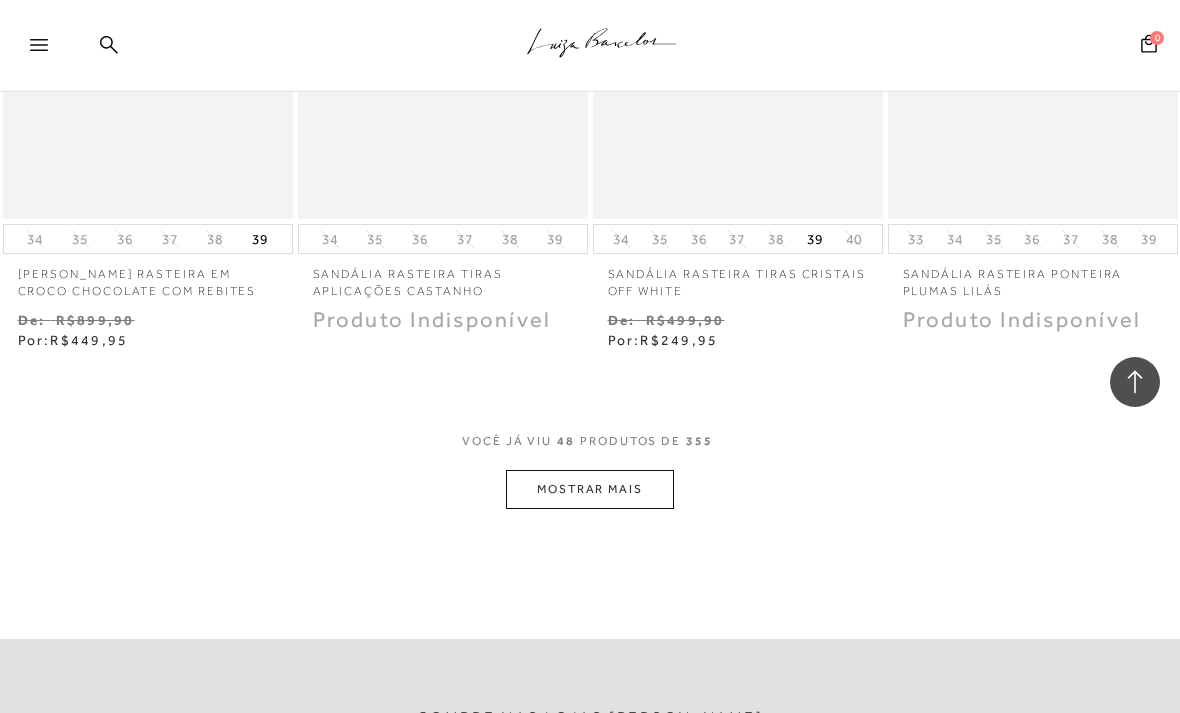 click on "MOSTRAR MAIS" at bounding box center [590, 489] 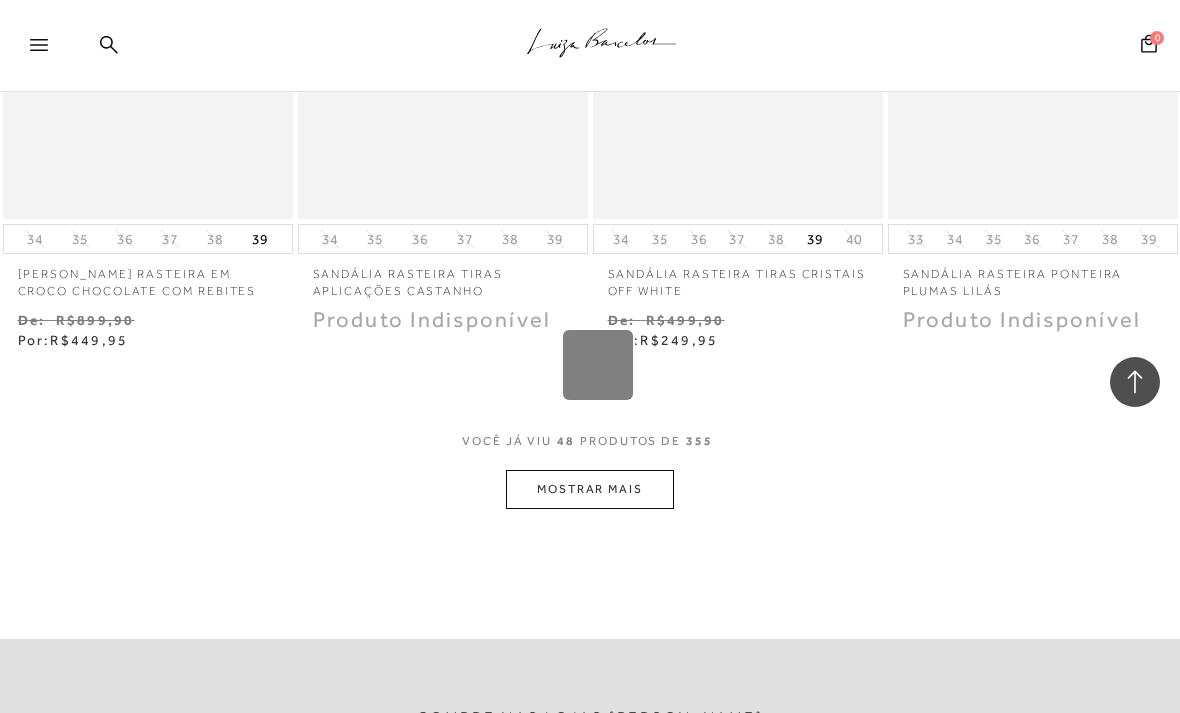 click on "Loading..." at bounding box center [590, 356] 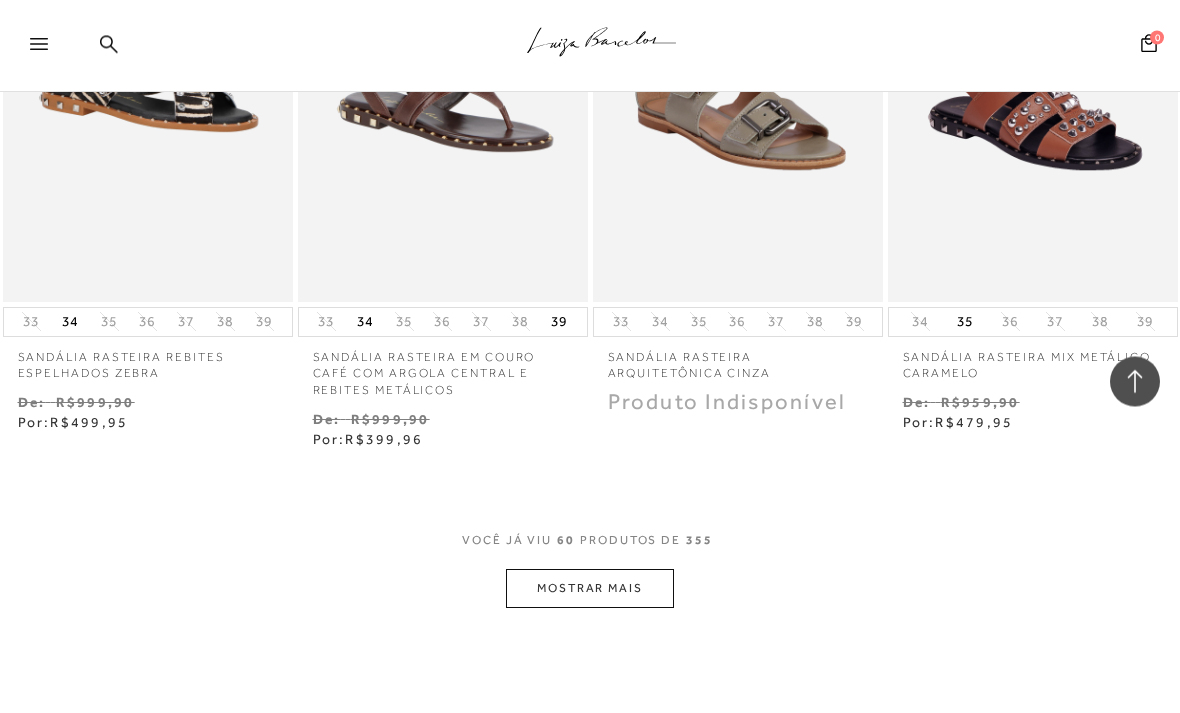 scroll, scrollTop: 8632, scrollLeft: 0, axis: vertical 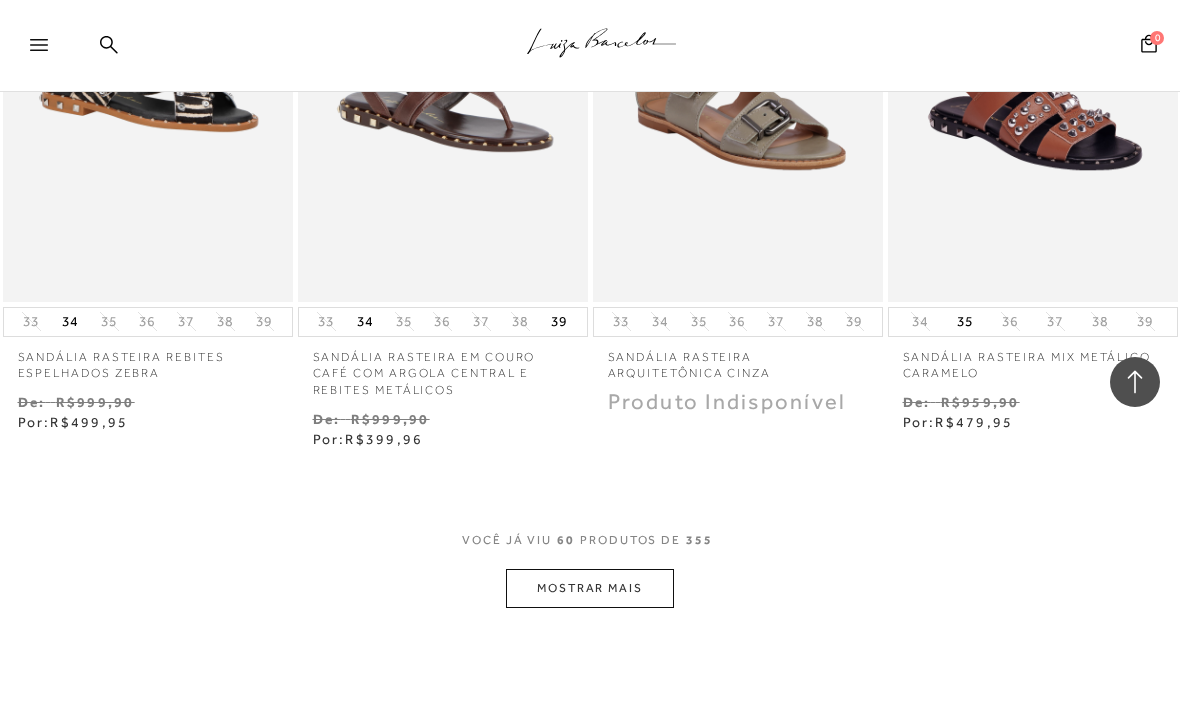 click on "VOCê JÁ VIU
60
PRODUTOS DE
355" at bounding box center [590, 550] 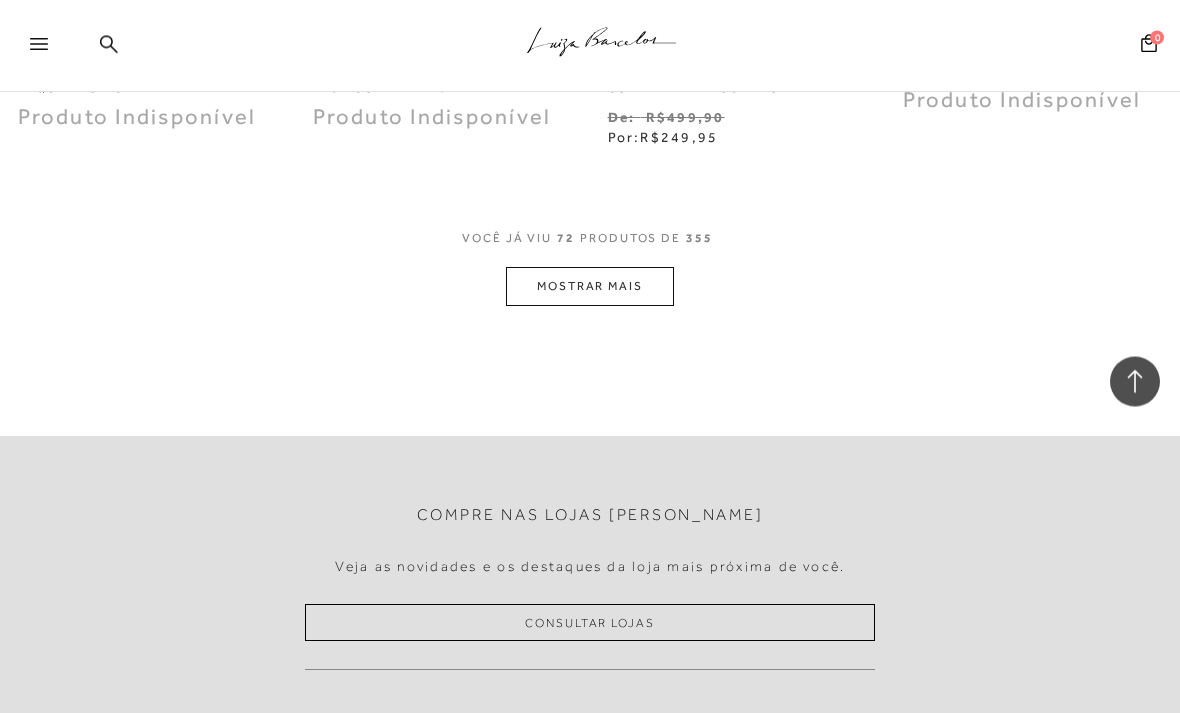 scroll, scrollTop: 10709, scrollLeft: 0, axis: vertical 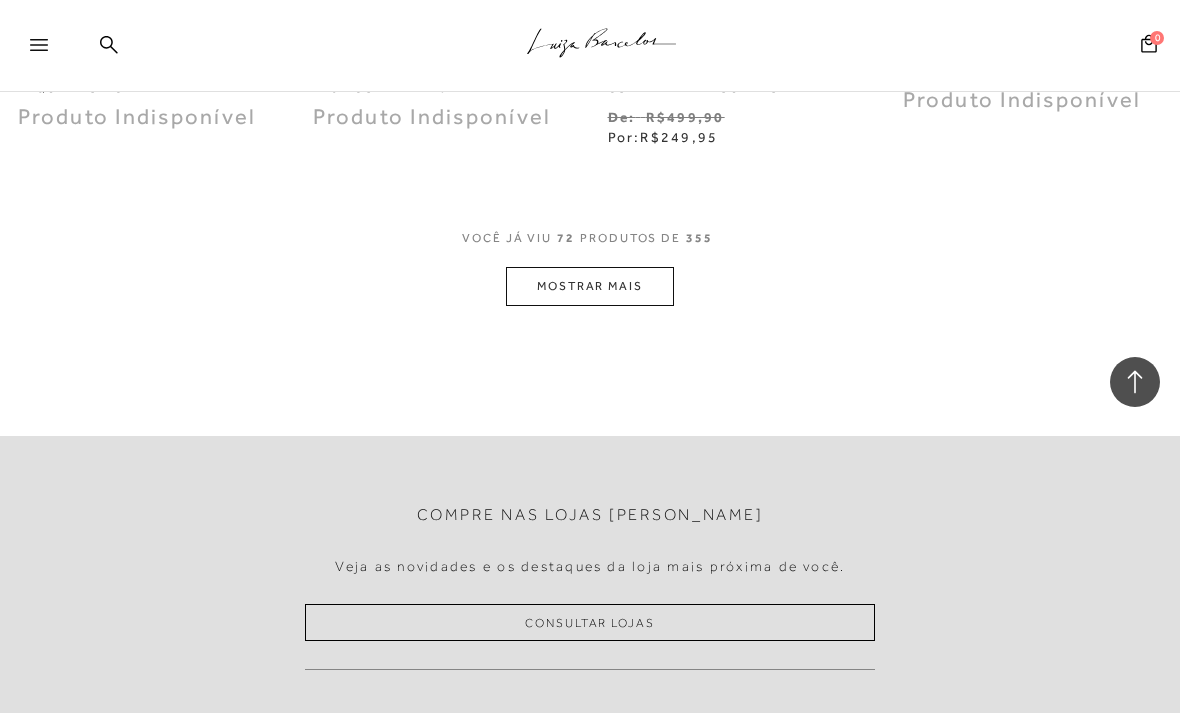click on "MOSTRAR MAIS" at bounding box center (590, 286) 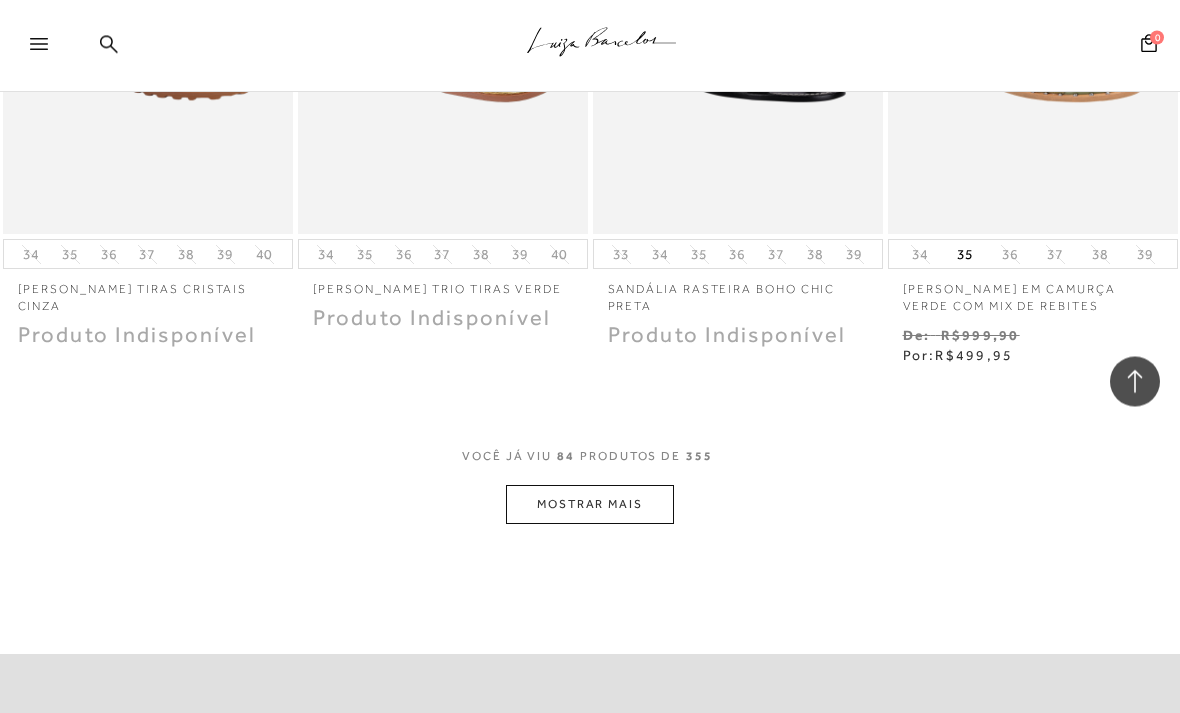 scroll, scrollTop: 12275, scrollLeft: 0, axis: vertical 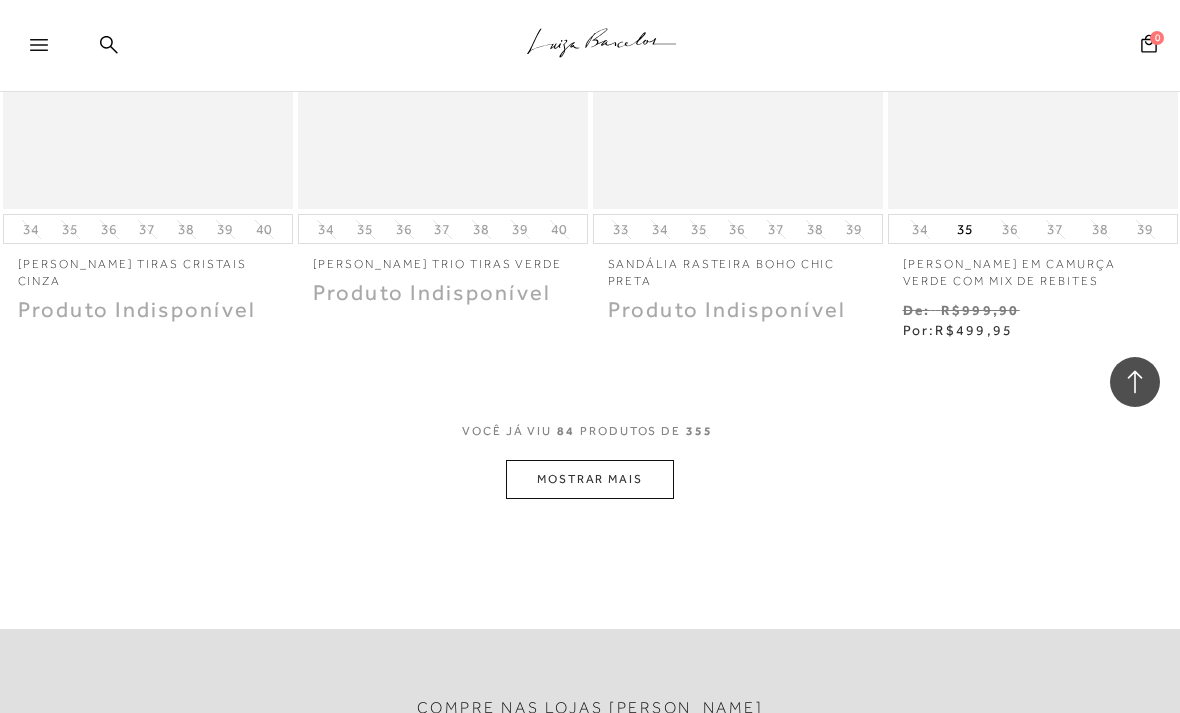 click on "MOSTRAR MAIS" at bounding box center (590, 479) 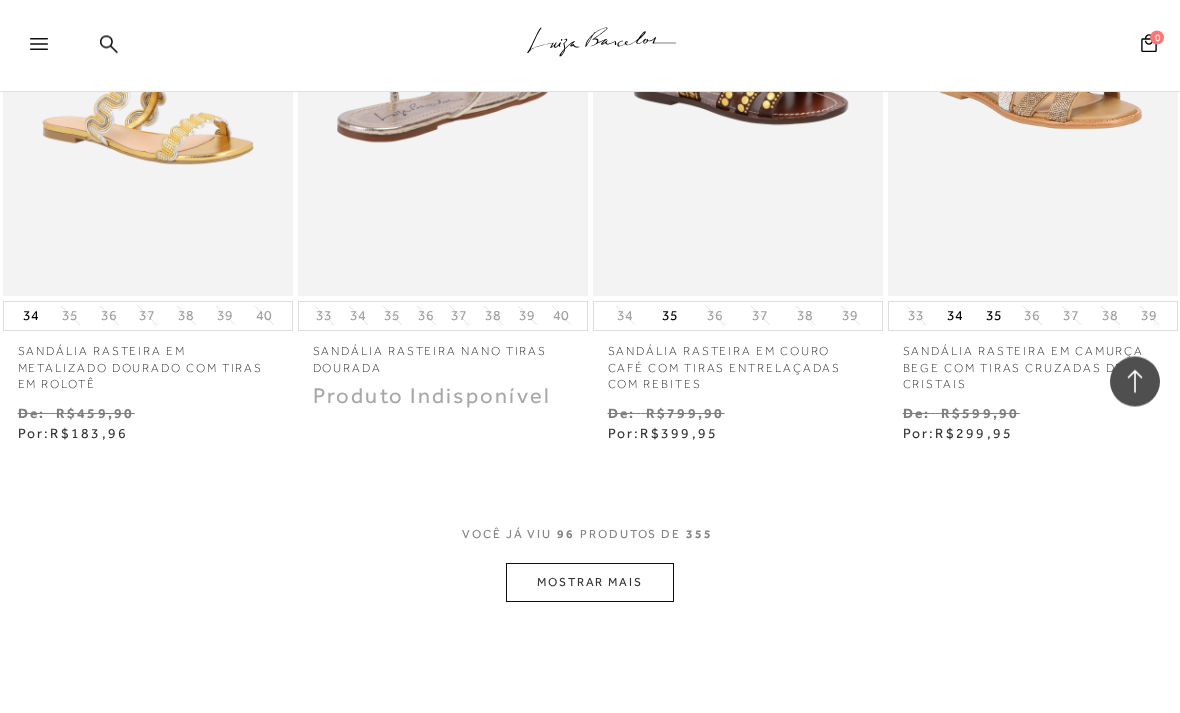 scroll, scrollTop: 13937, scrollLeft: 0, axis: vertical 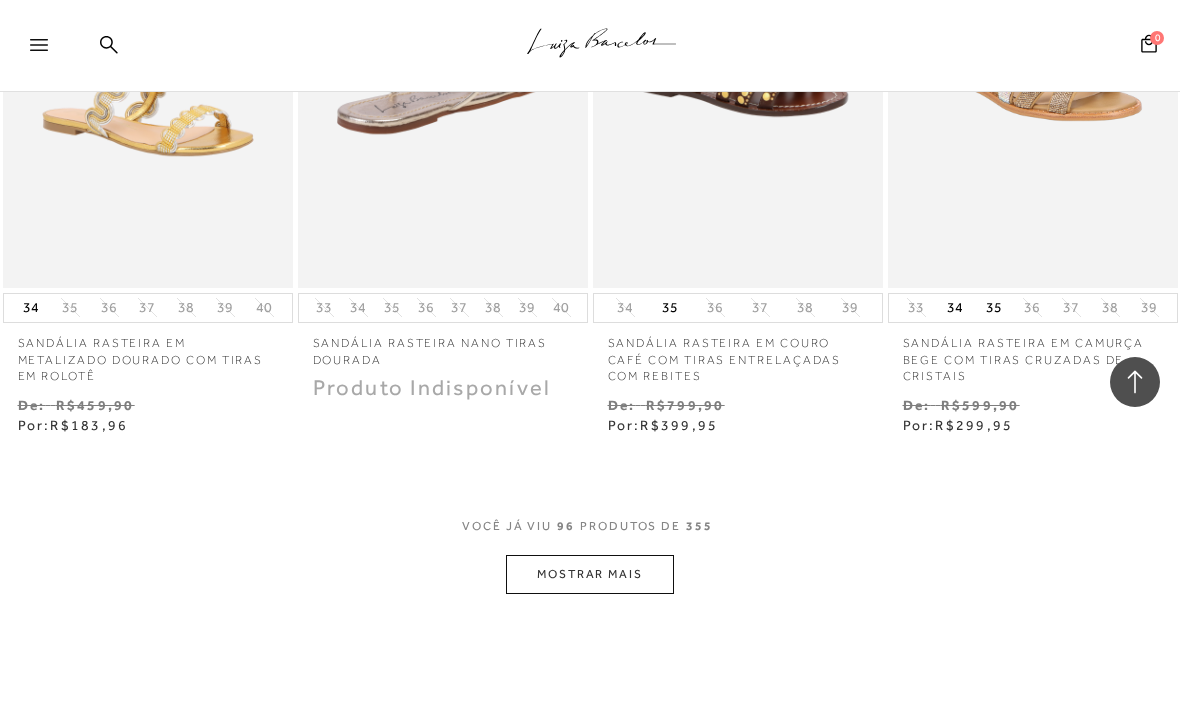 click on "MOSTRAR MAIS" at bounding box center [590, 574] 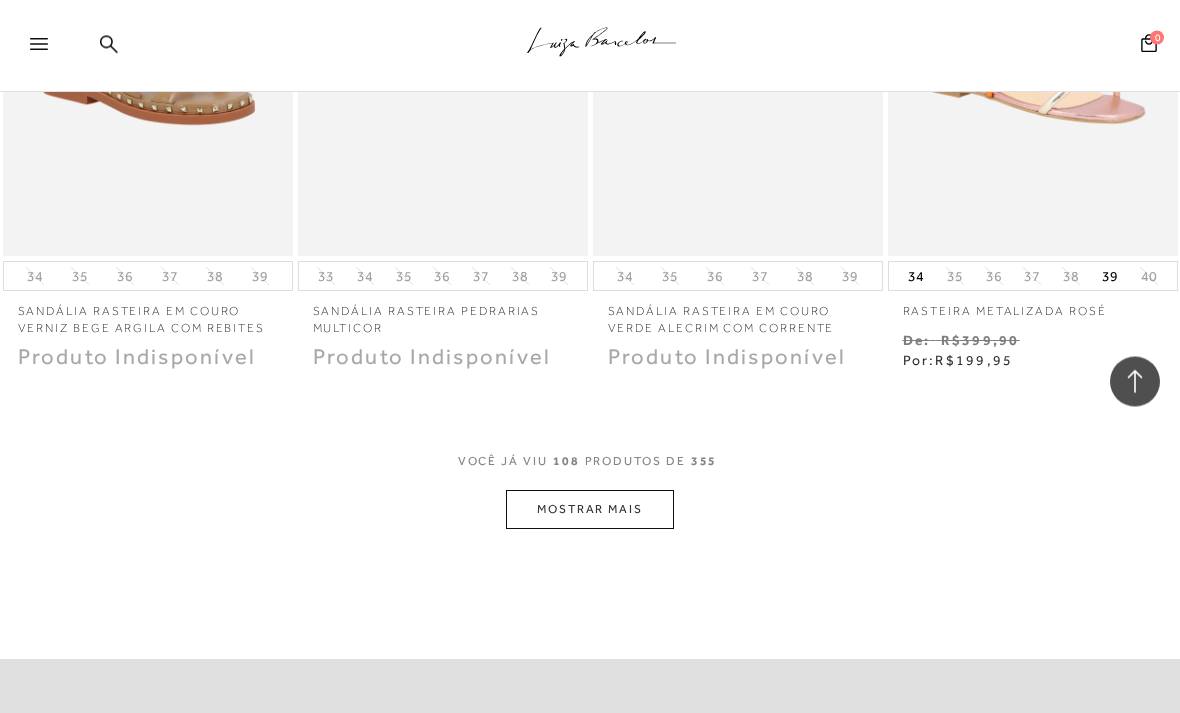 scroll, scrollTop: 15761, scrollLeft: 0, axis: vertical 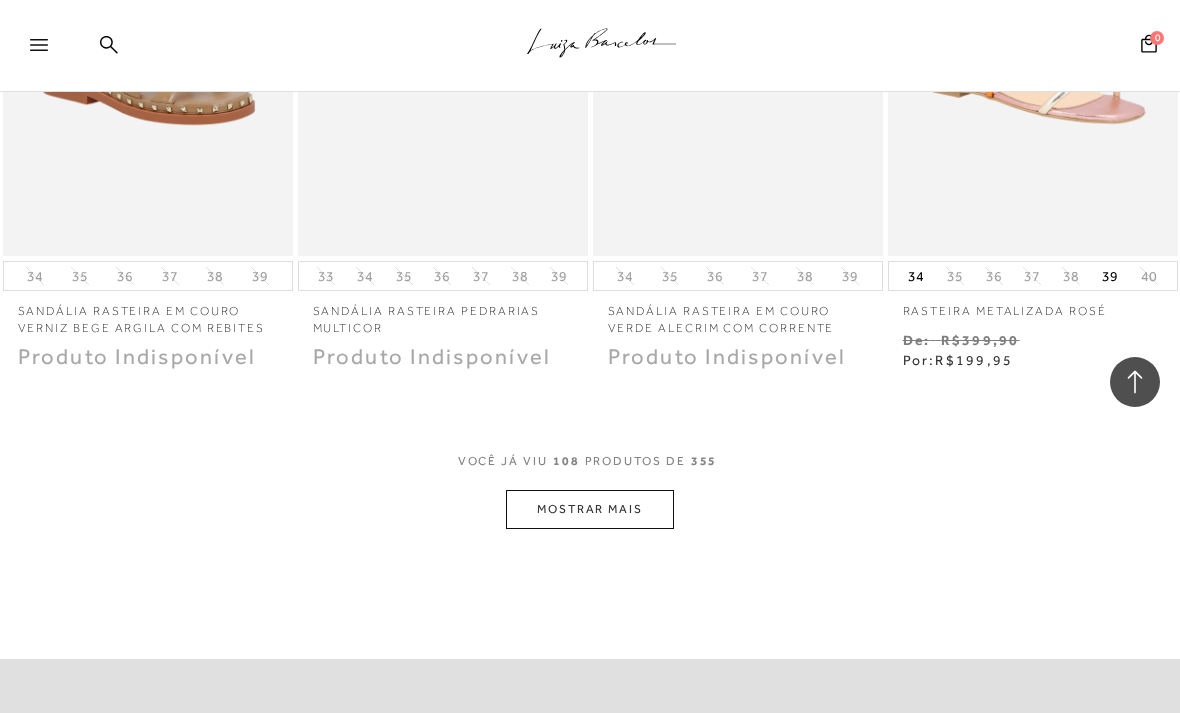 click on "MOSTRAR MAIS" at bounding box center [590, 509] 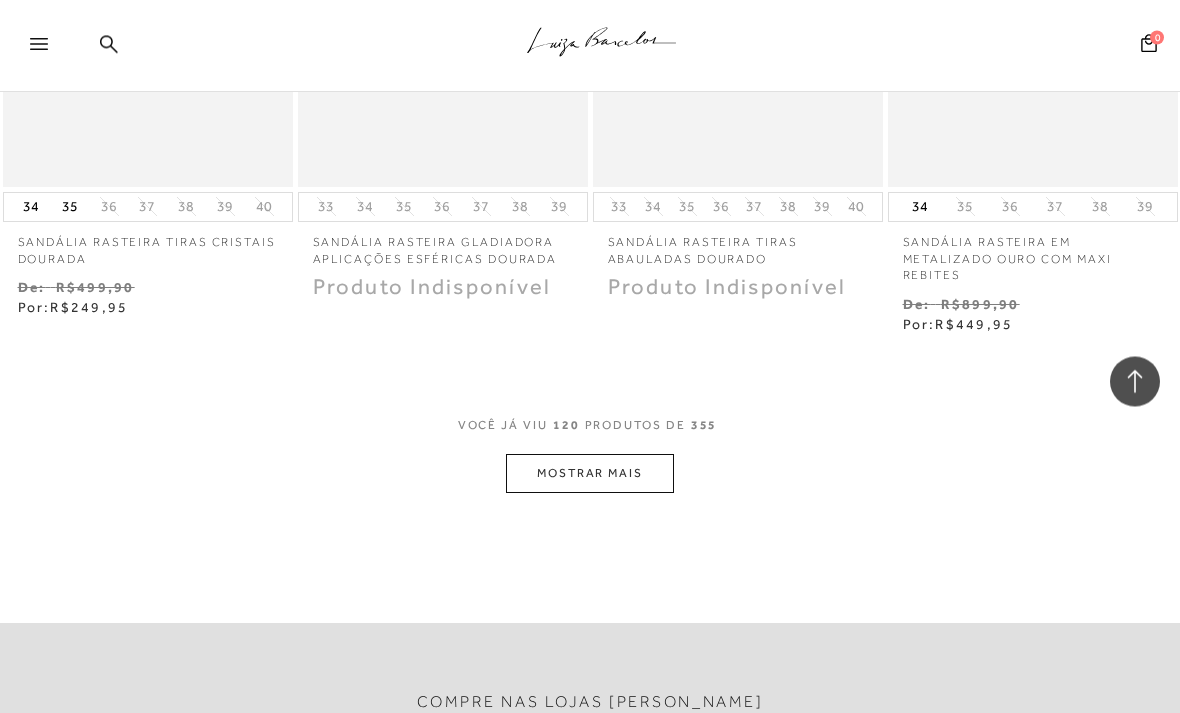 click on "MOSTRAR MAIS" at bounding box center (590, 474) 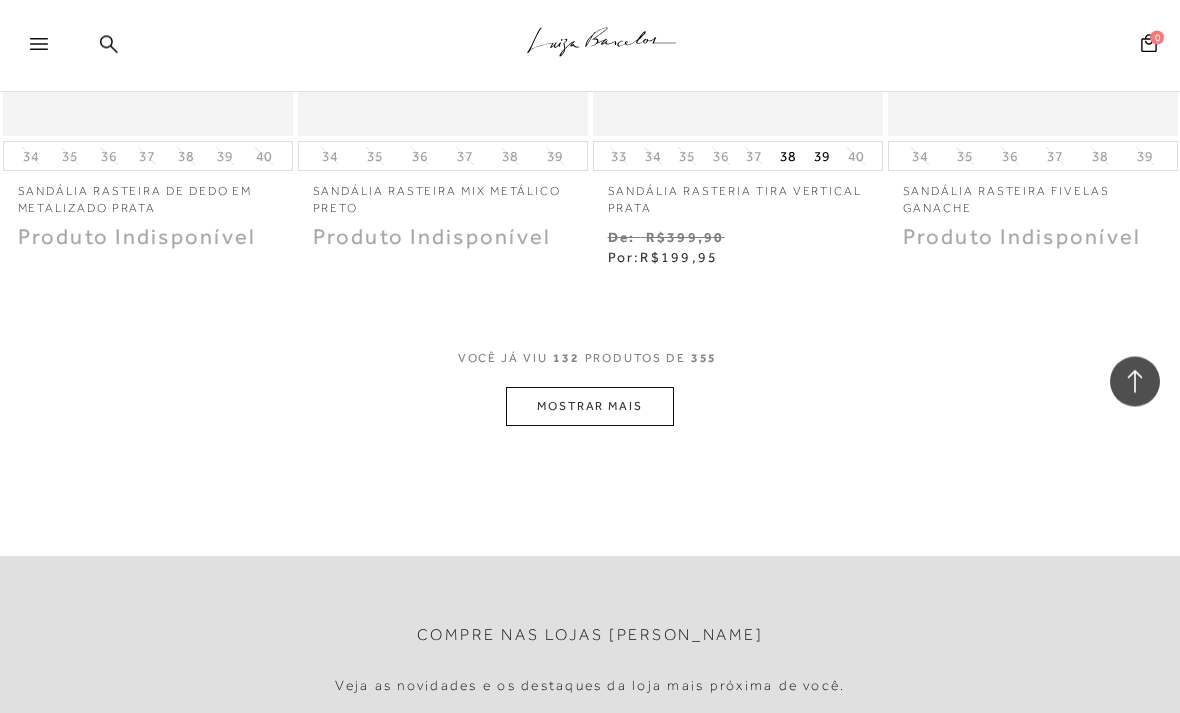 scroll, scrollTop: 19377, scrollLeft: 0, axis: vertical 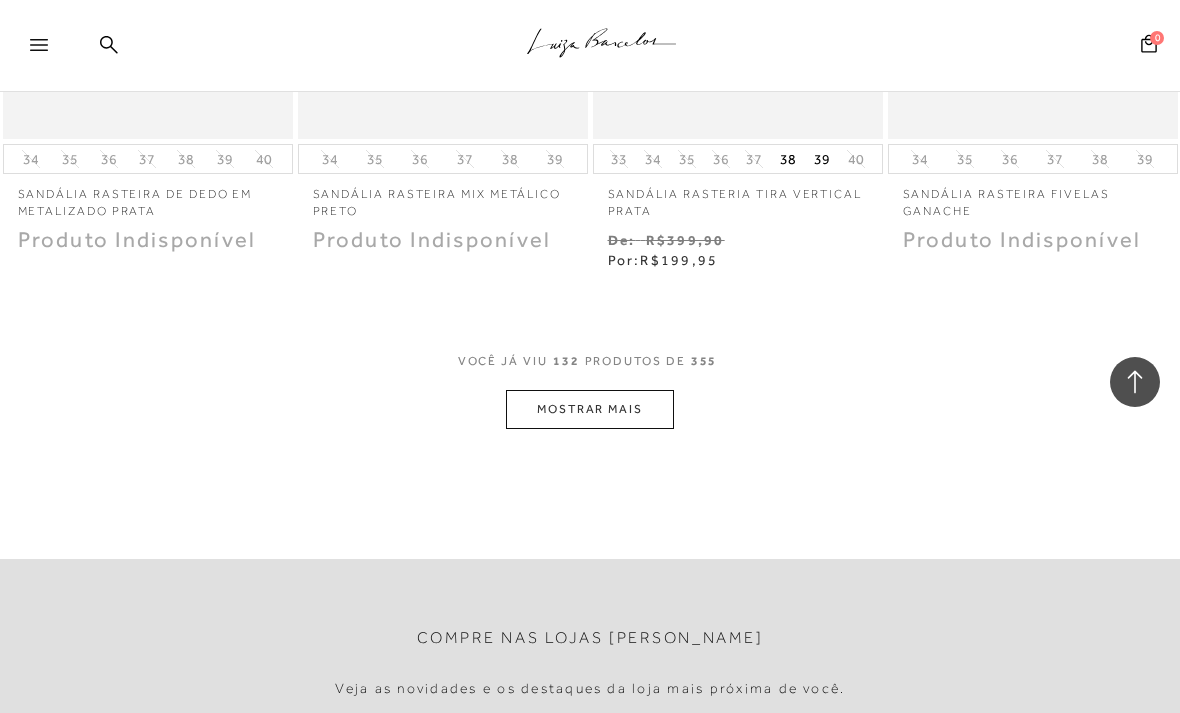 click on "MOSTRAR MAIS" at bounding box center [590, 409] 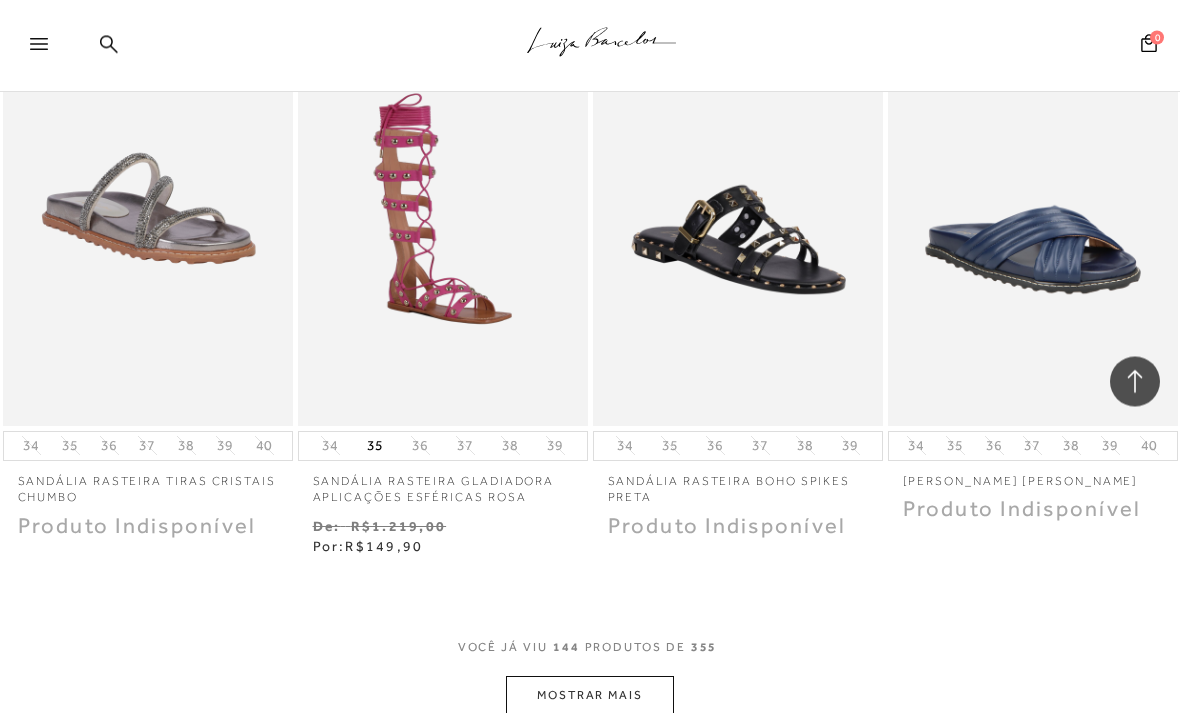 scroll, scrollTop: 20829, scrollLeft: 0, axis: vertical 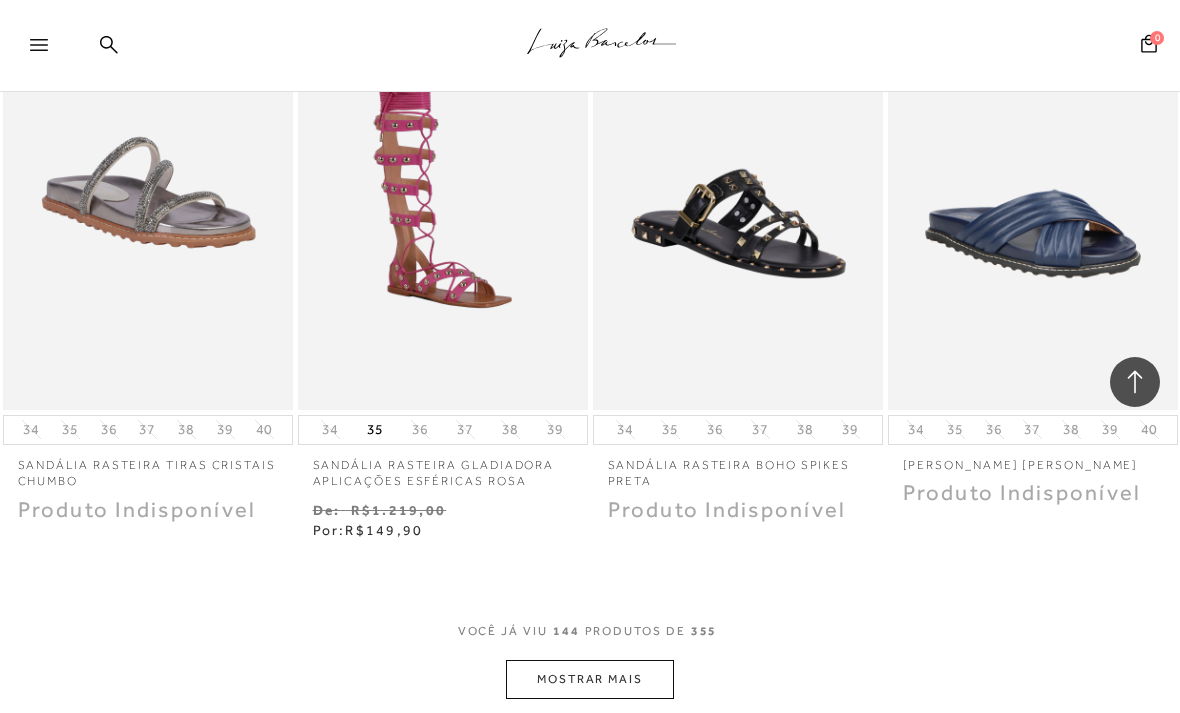 click on "MOSTRAR MAIS" at bounding box center [590, 679] 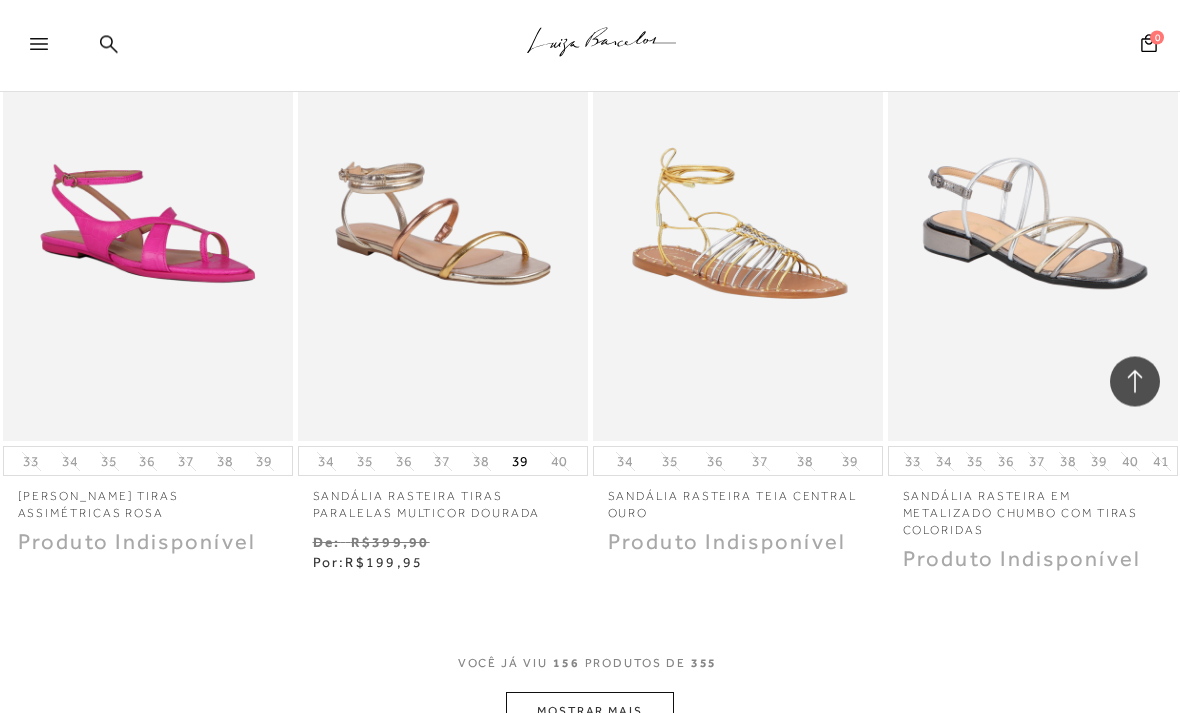 scroll, scrollTop: 22539, scrollLeft: 0, axis: vertical 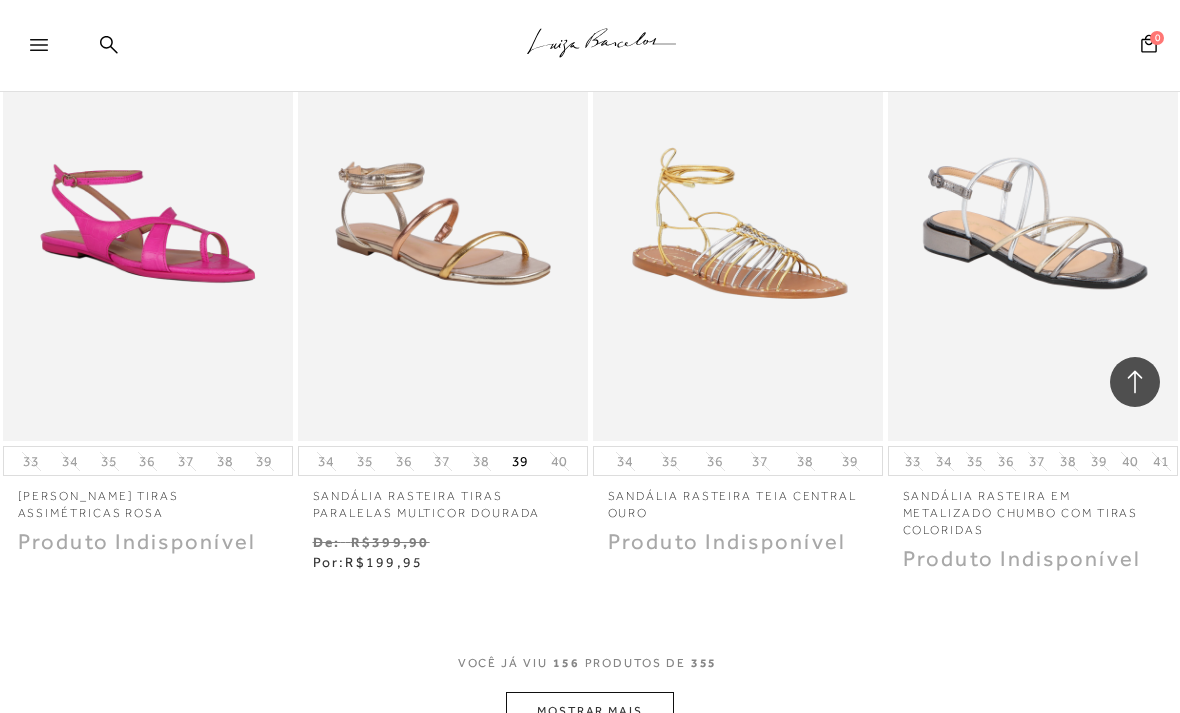 click on "MOSTRAR MAIS" at bounding box center [590, 711] 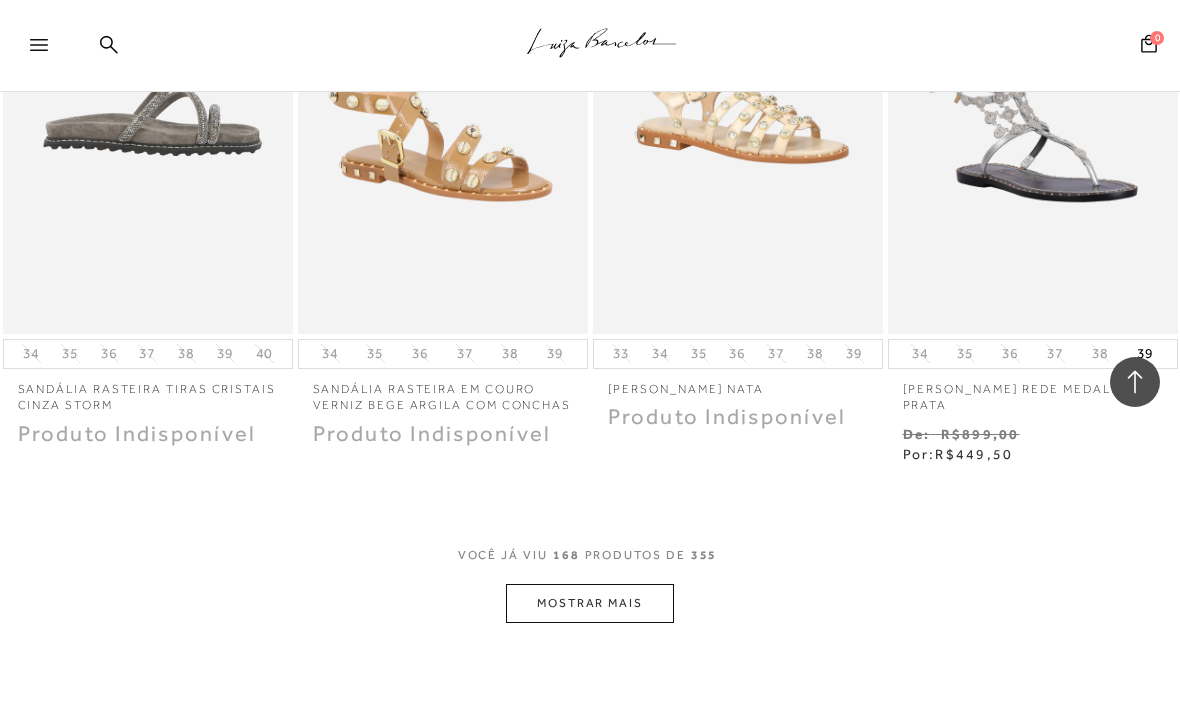 scroll, scrollTop: 24420, scrollLeft: 0, axis: vertical 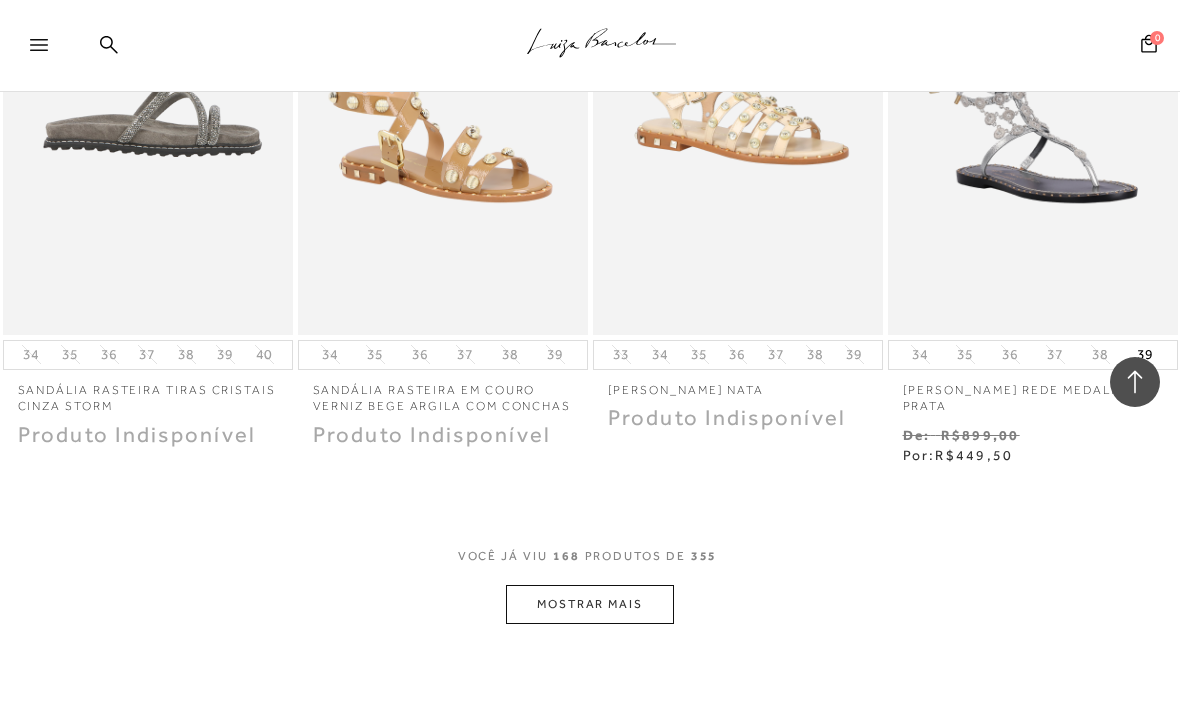 click on "MOSTRAR MAIS" at bounding box center (590, 604) 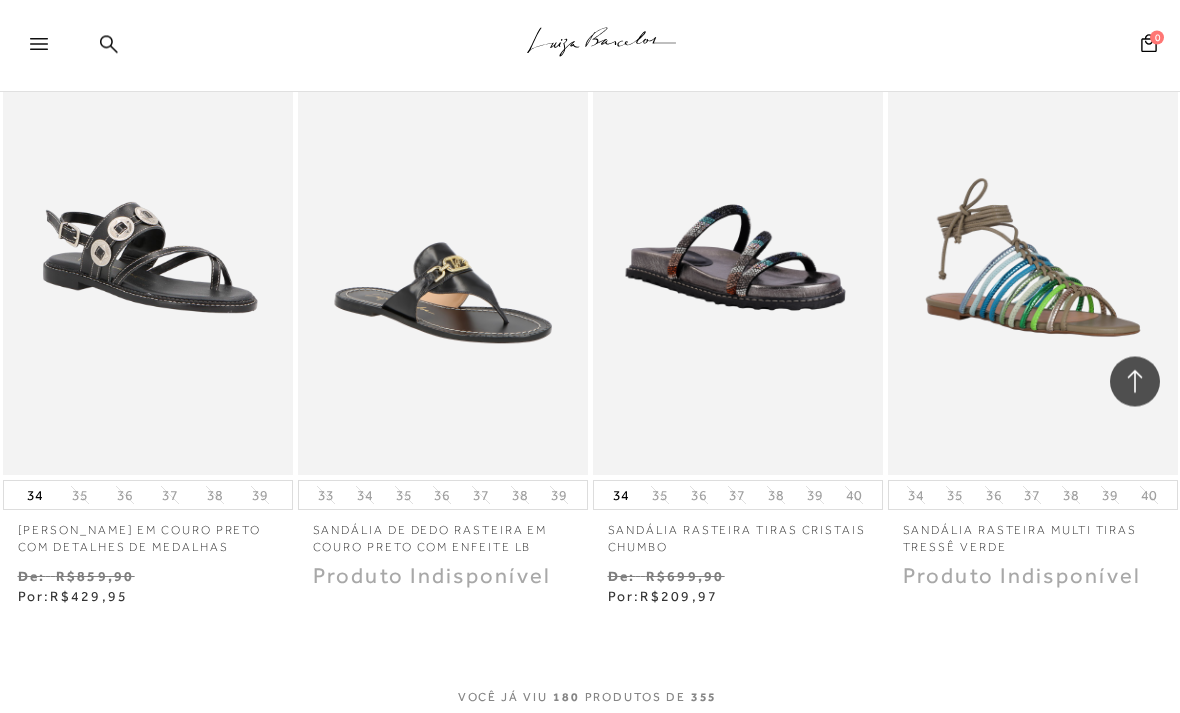 scroll, scrollTop: 26100, scrollLeft: 0, axis: vertical 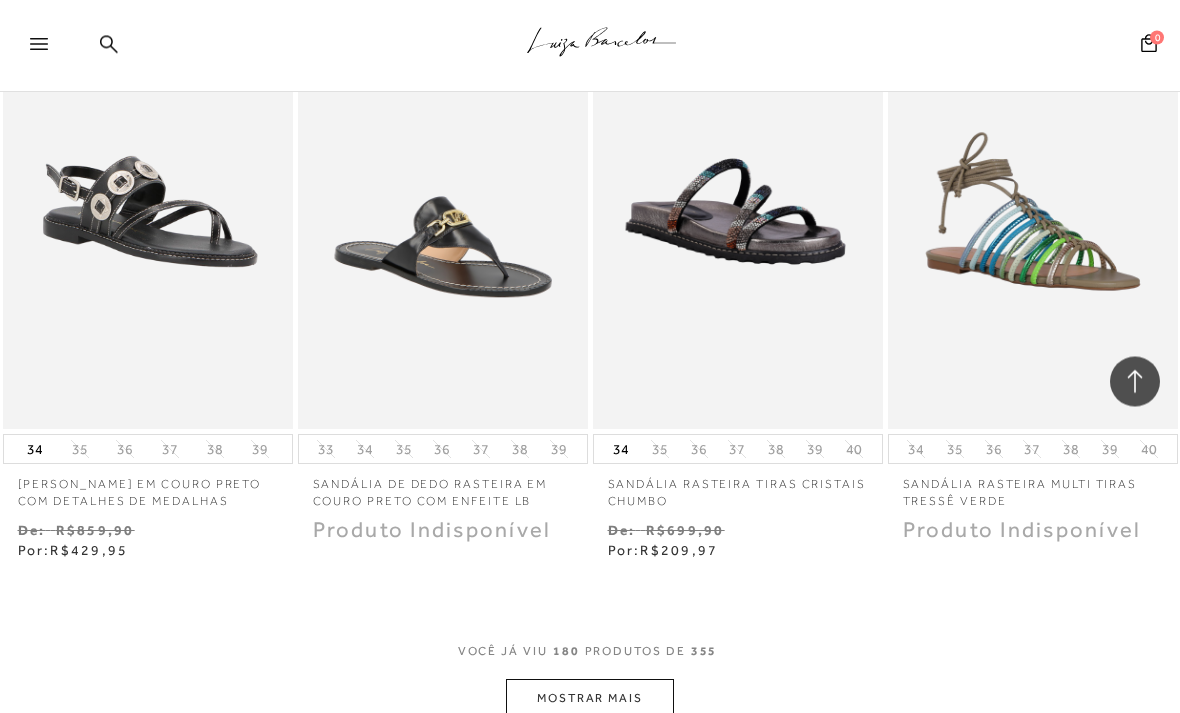 click on "MOSTRAR MAIS" at bounding box center (590, 699) 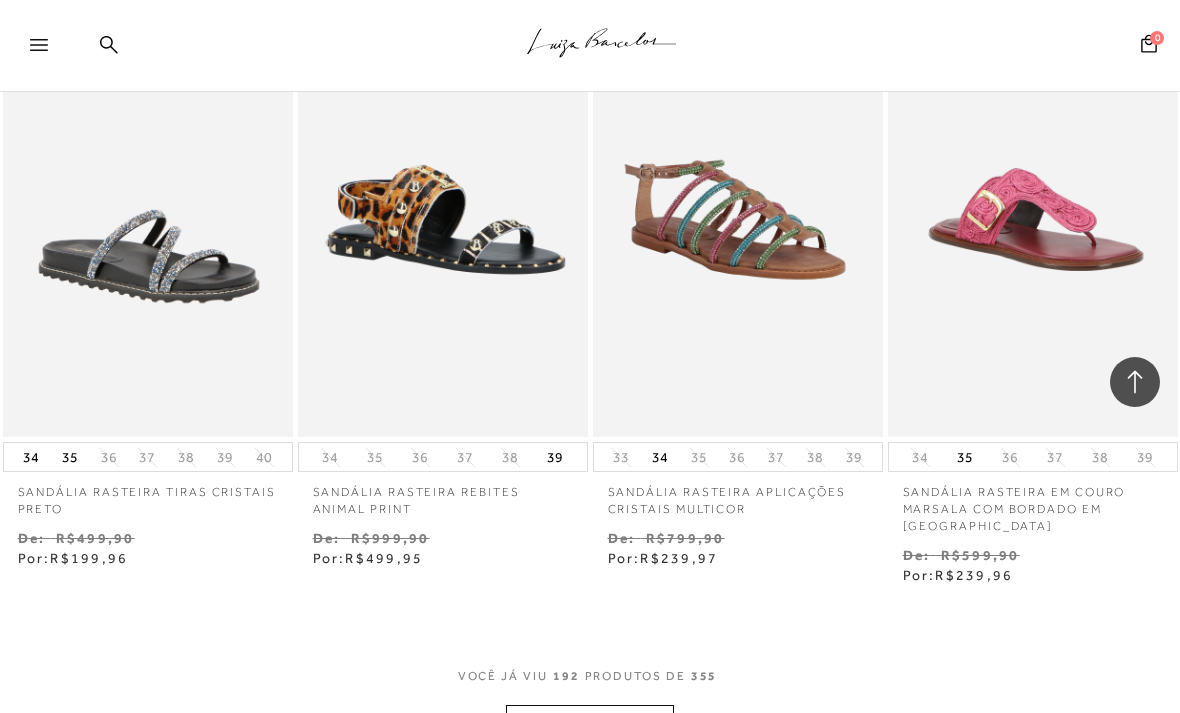 scroll, scrollTop: 27834, scrollLeft: 0, axis: vertical 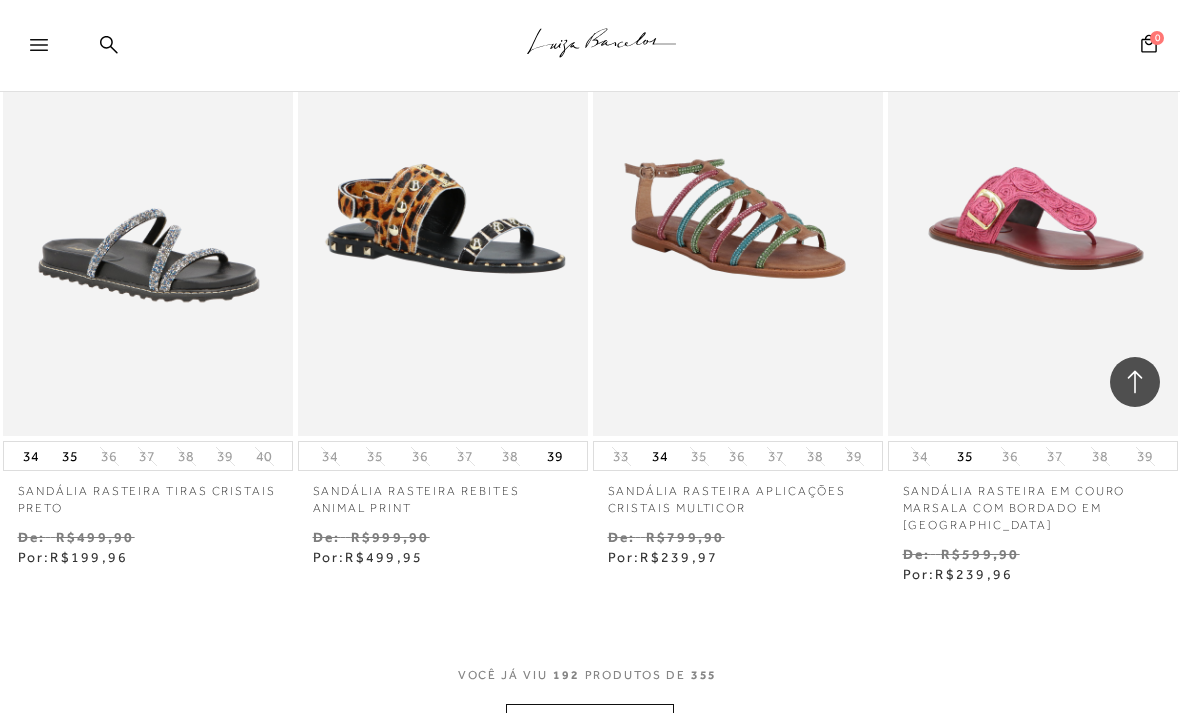 click on "MOSTRAR MAIS" at bounding box center (590, 723) 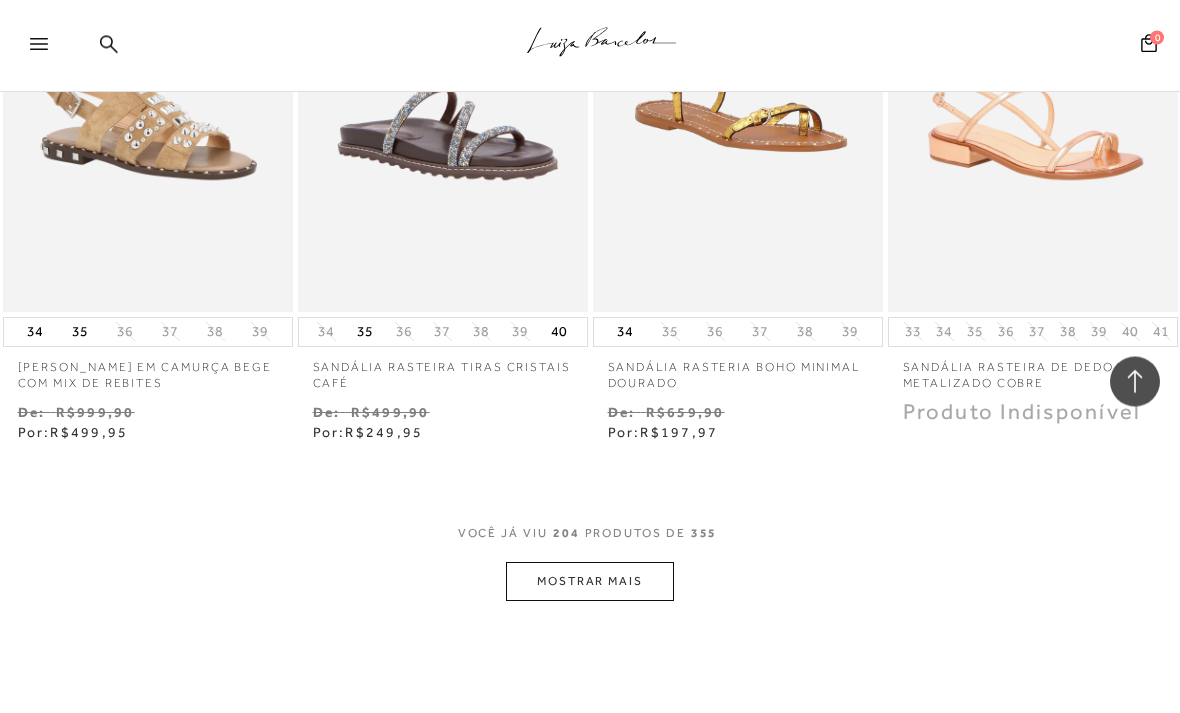 scroll, scrollTop: 29751, scrollLeft: 0, axis: vertical 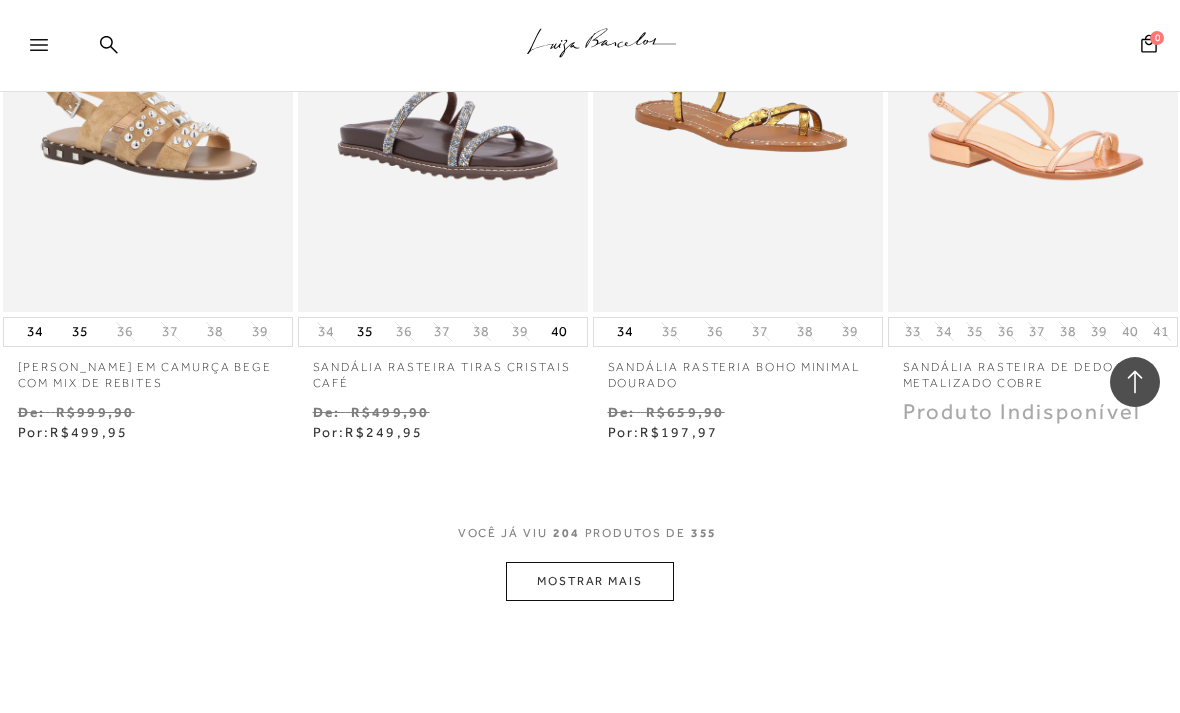 click on "MOSTRAR MAIS" at bounding box center [590, 581] 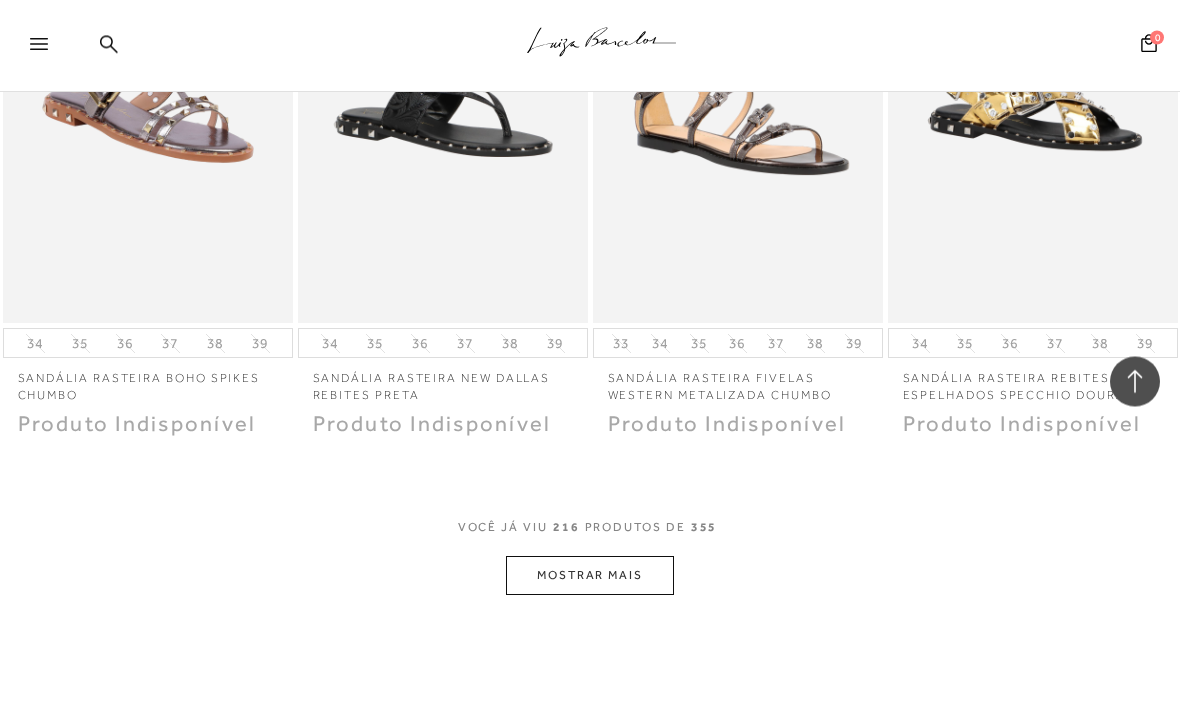 scroll, scrollTop: 31481, scrollLeft: 0, axis: vertical 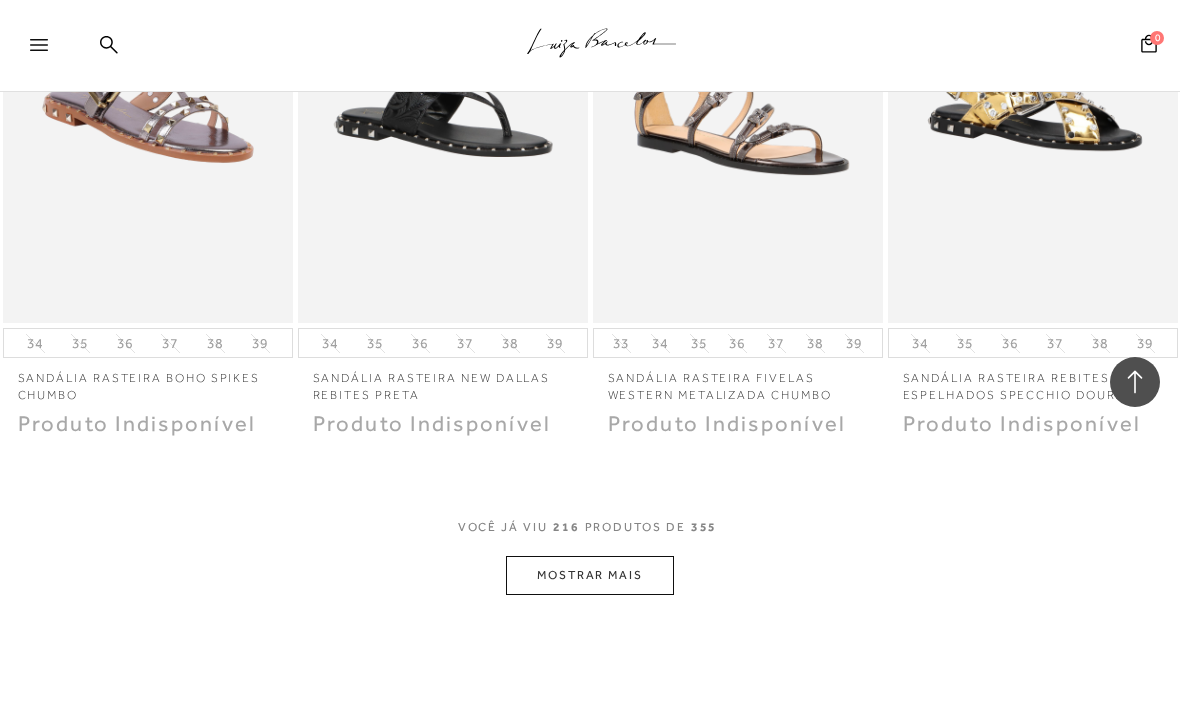 click on "MOSTRAR MAIS" at bounding box center [590, 575] 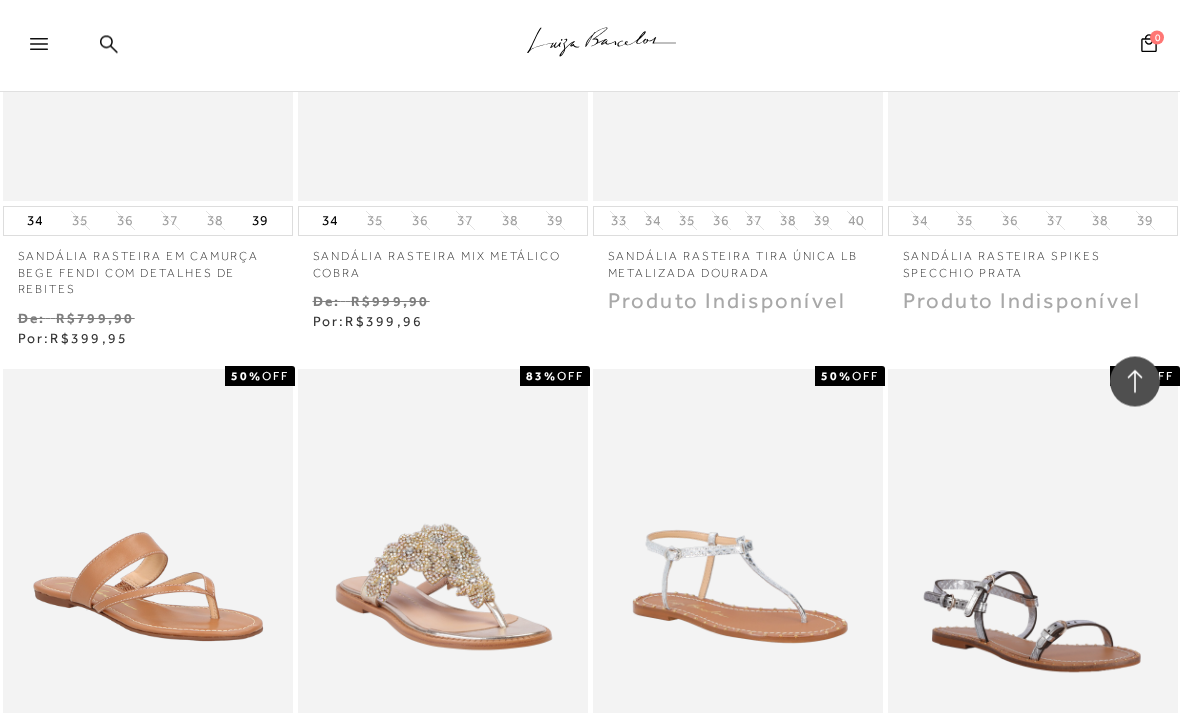 scroll, scrollTop: 32752, scrollLeft: 0, axis: vertical 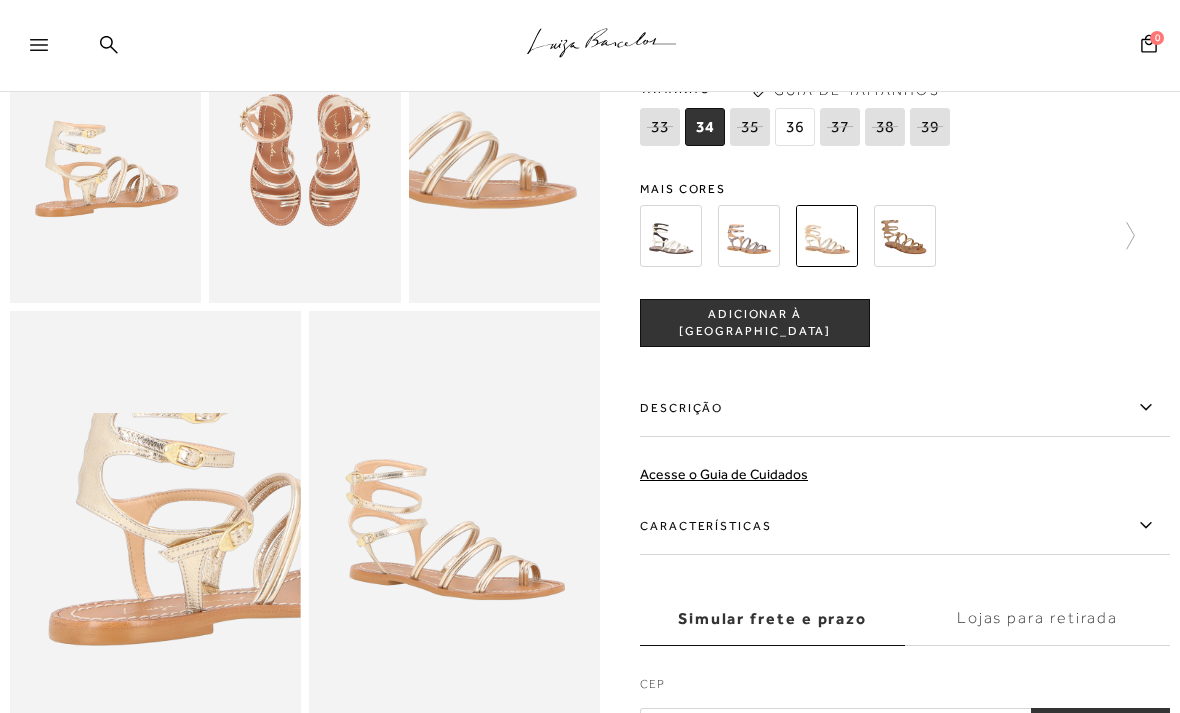 click at bounding box center (454, 529) 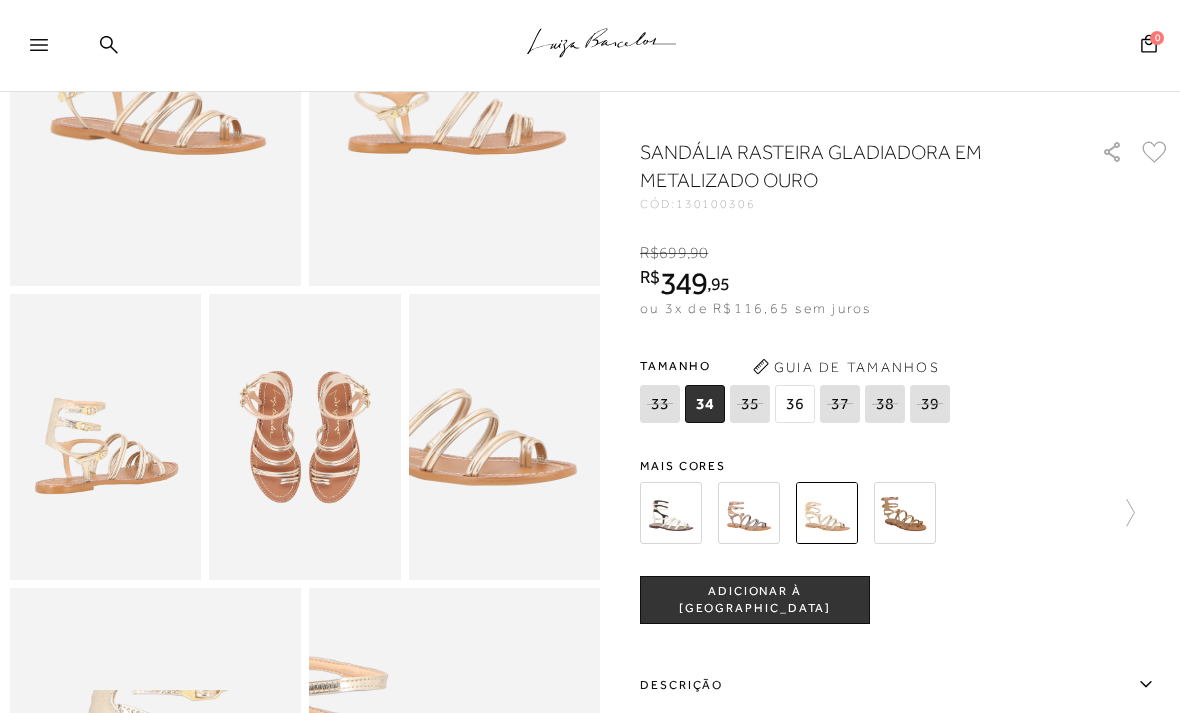 scroll, scrollTop: 321, scrollLeft: 0, axis: vertical 